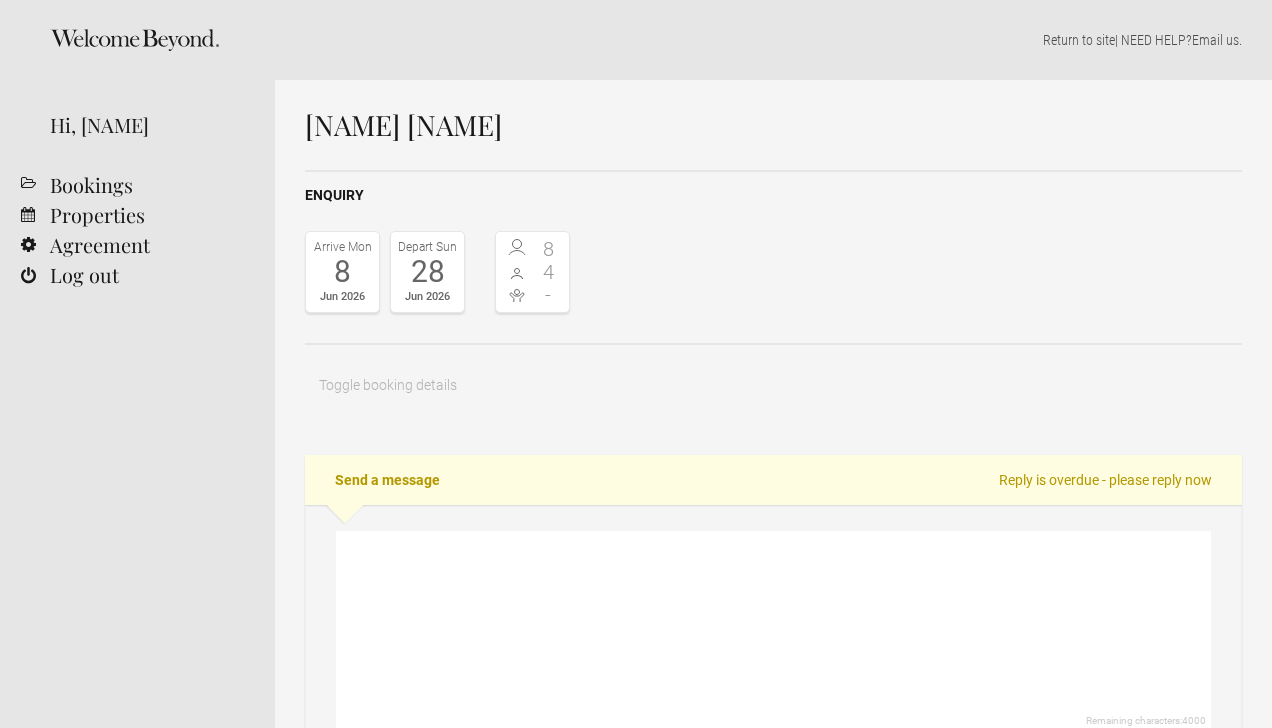 scroll, scrollTop: 0, scrollLeft: 0, axis: both 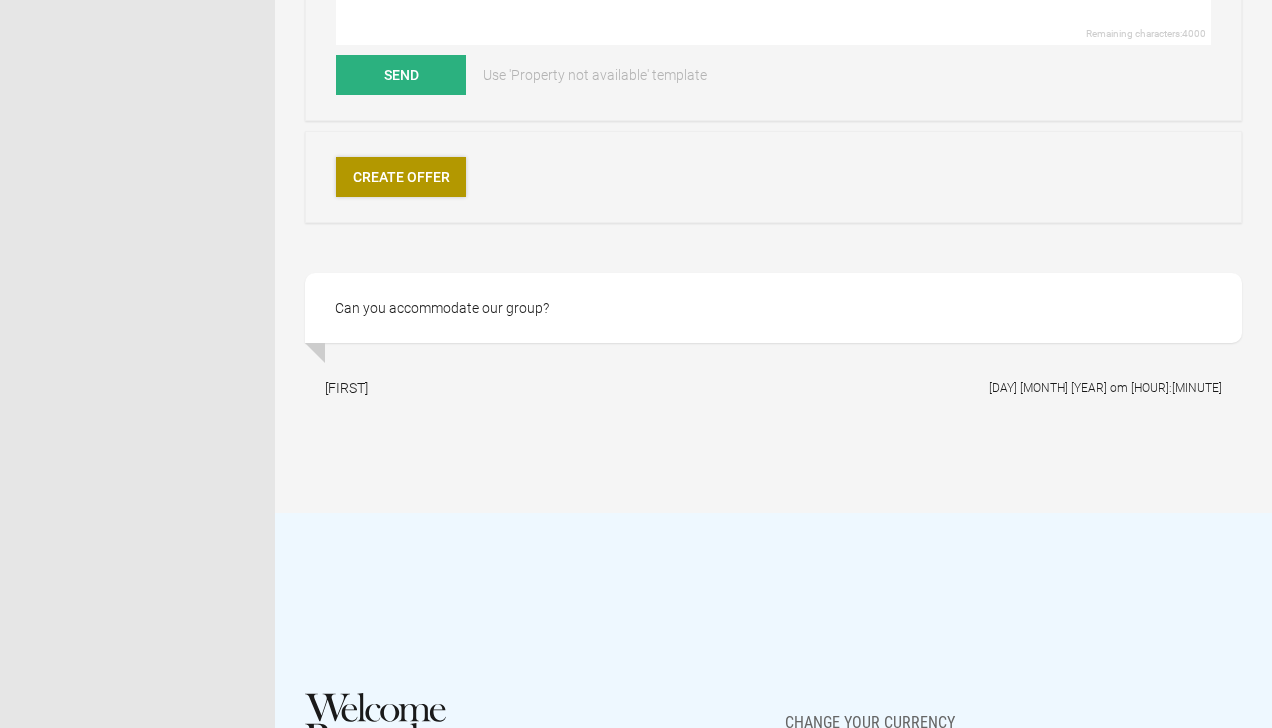 click on "Create Offer" at bounding box center (401, 177) 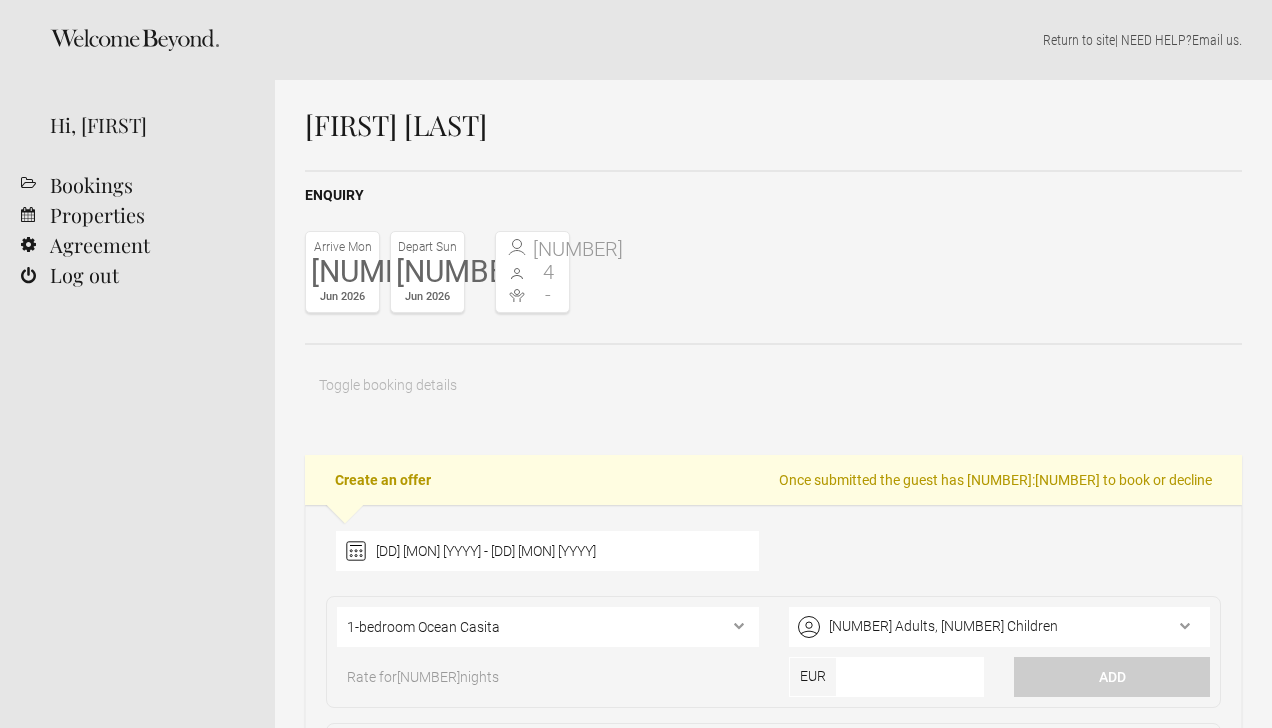 scroll, scrollTop: 0, scrollLeft: 0, axis: both 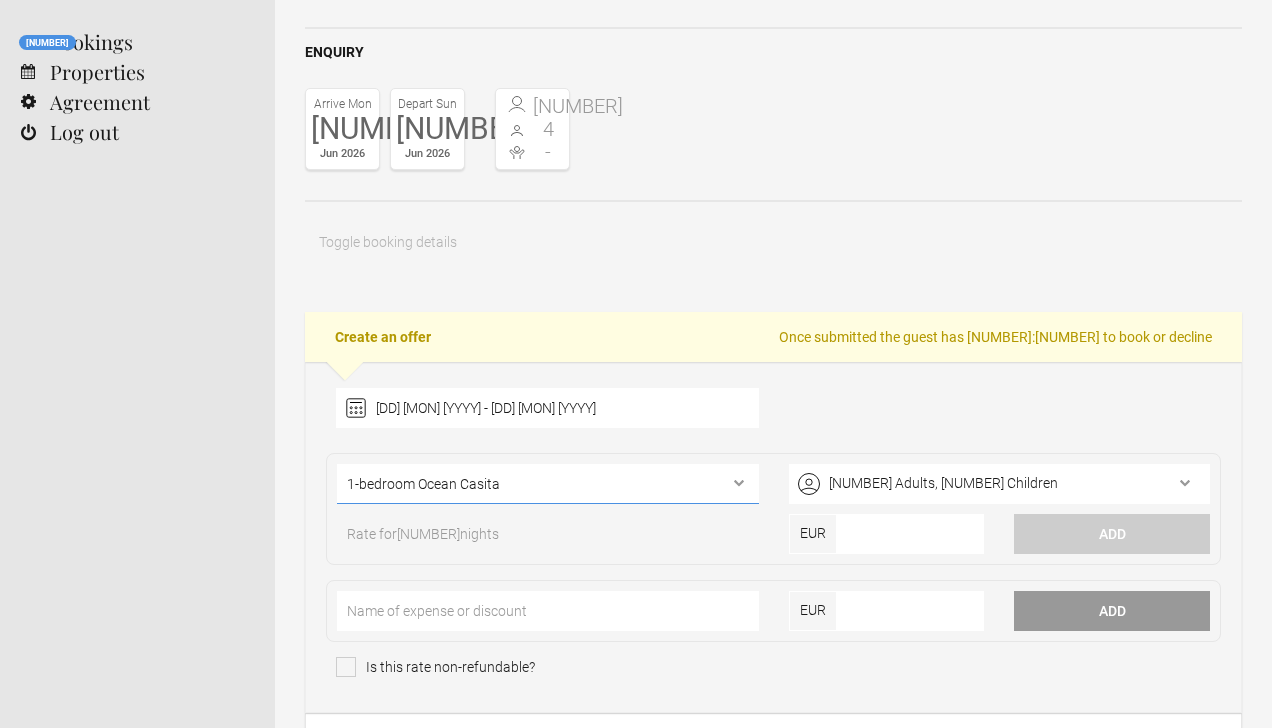 click on "1-bedroom Ocean Casita
2-bedroom Ocean Casita" at bounding box center (548, 484) 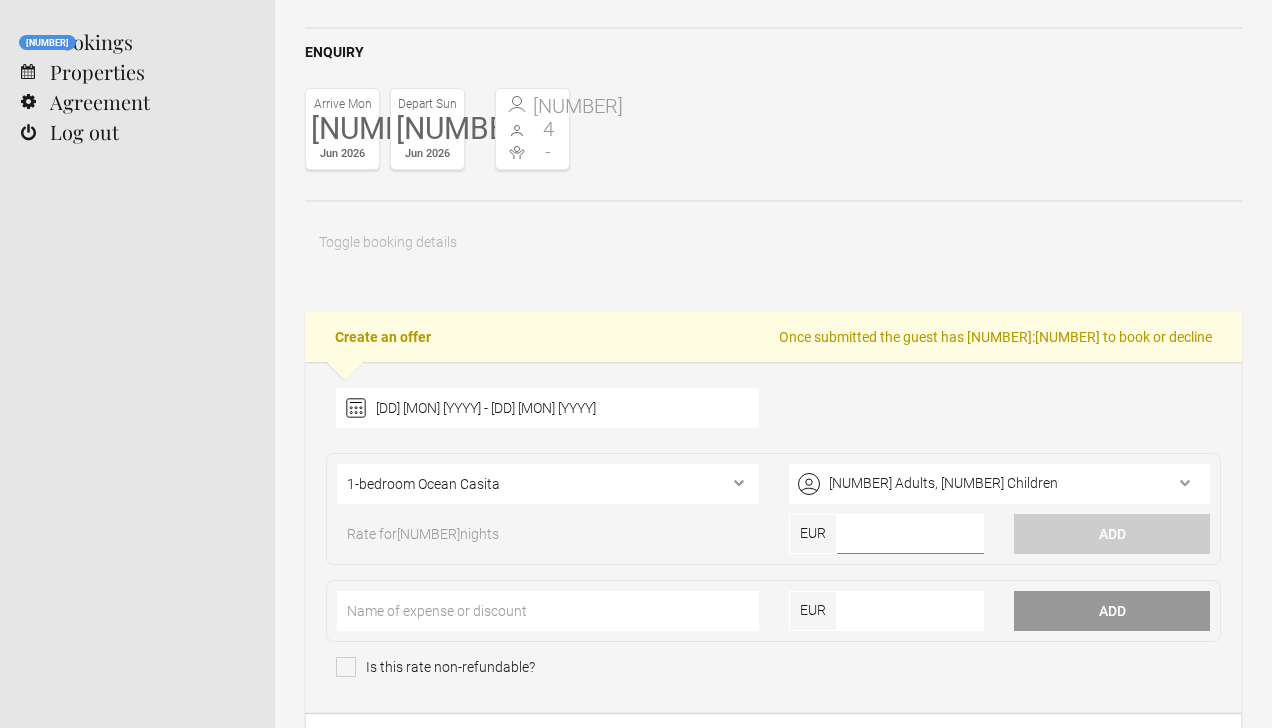 click at bounding box center (911, 534) 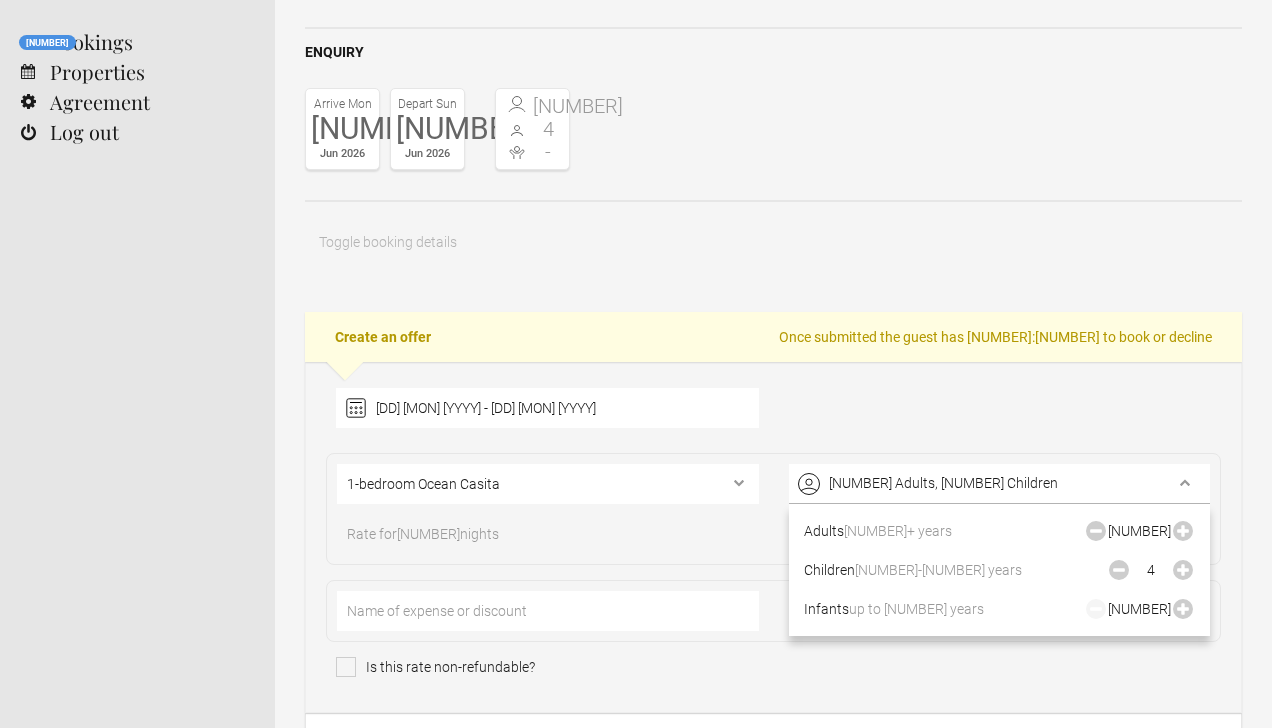 click on "[NUMBER] Adults, [NUMBER] Children" at bounding box center (1000, 484) 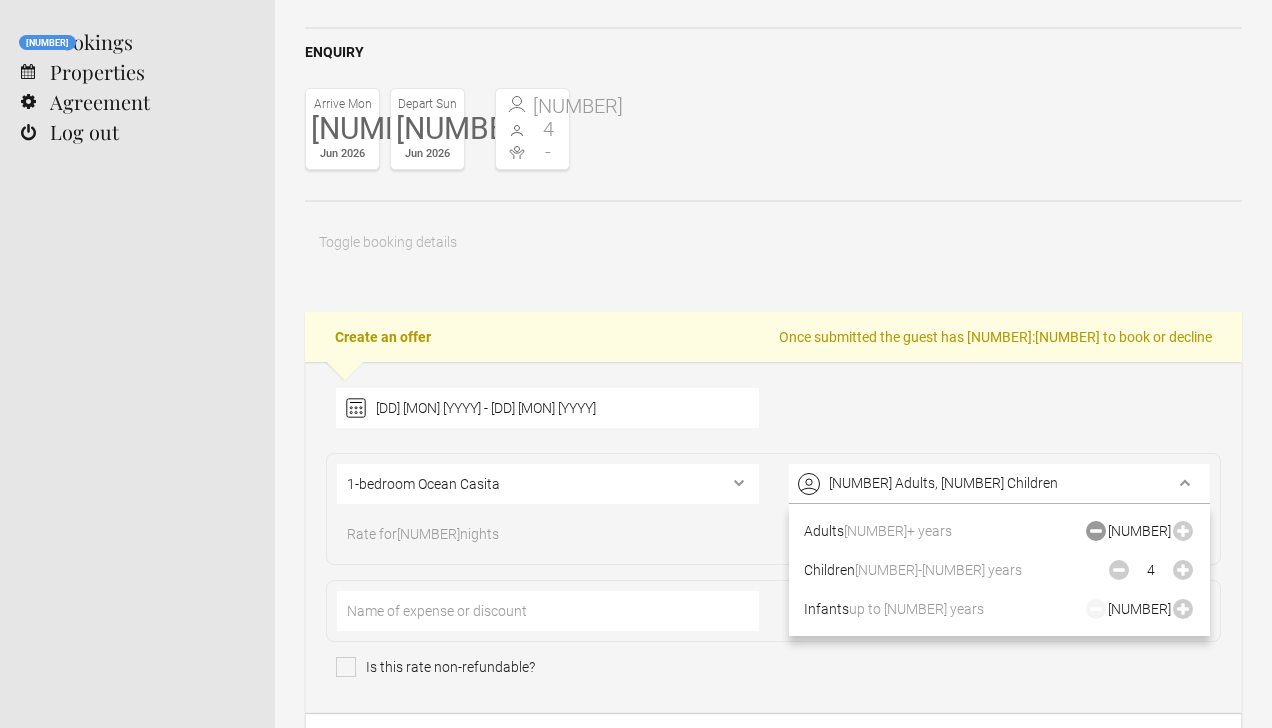 click at bounding box center [1096, 531] 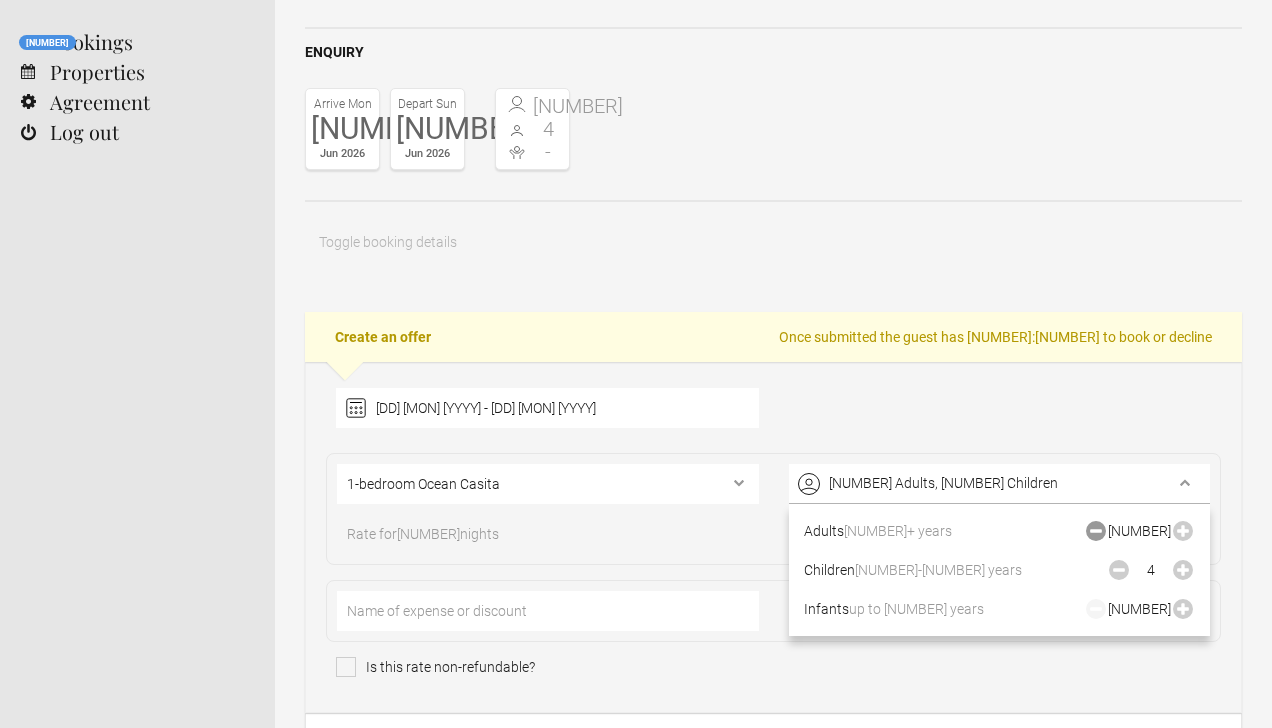 click at bounding box center (1096, 531) 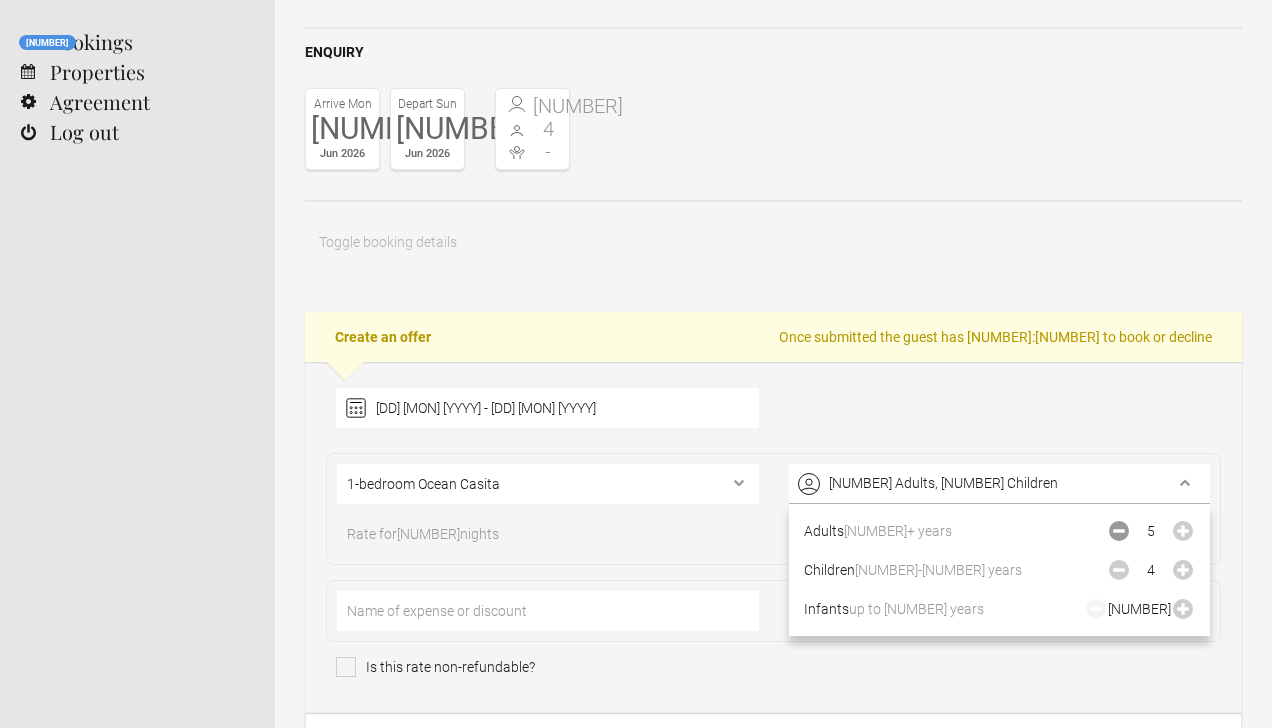 click at bounding box center [1119, 531] 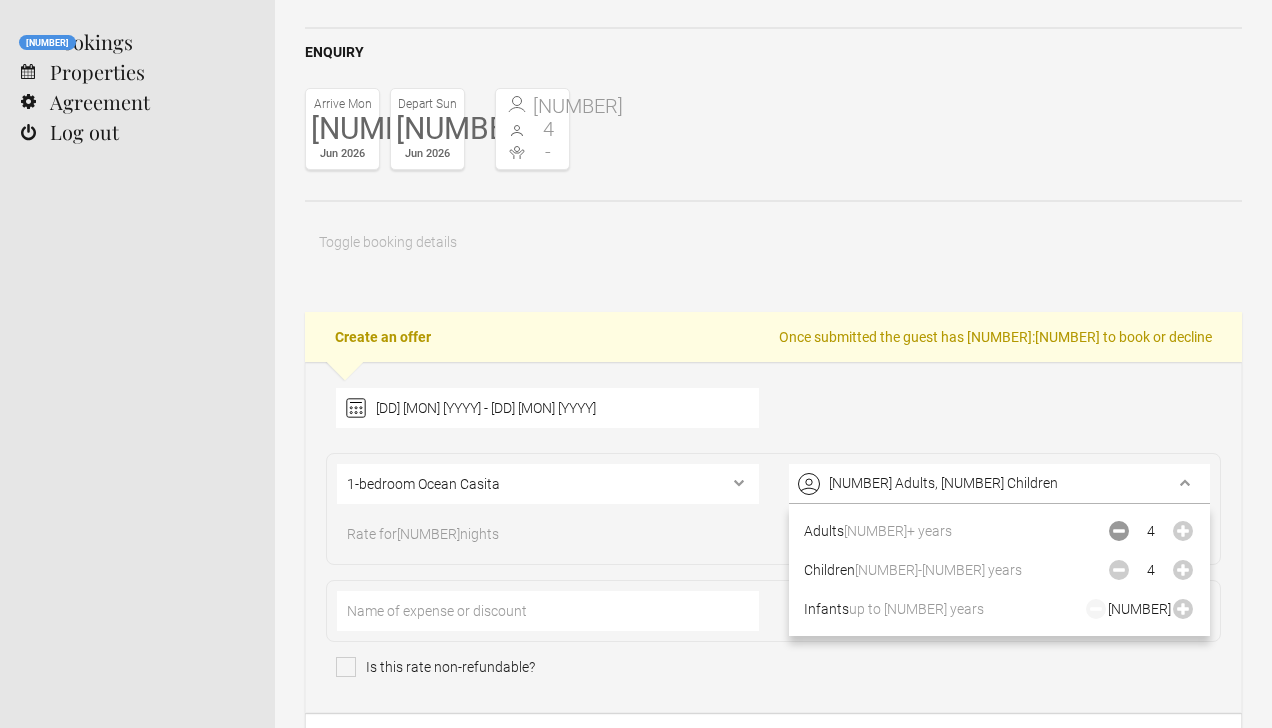 click at bounding box center (1119, 531) 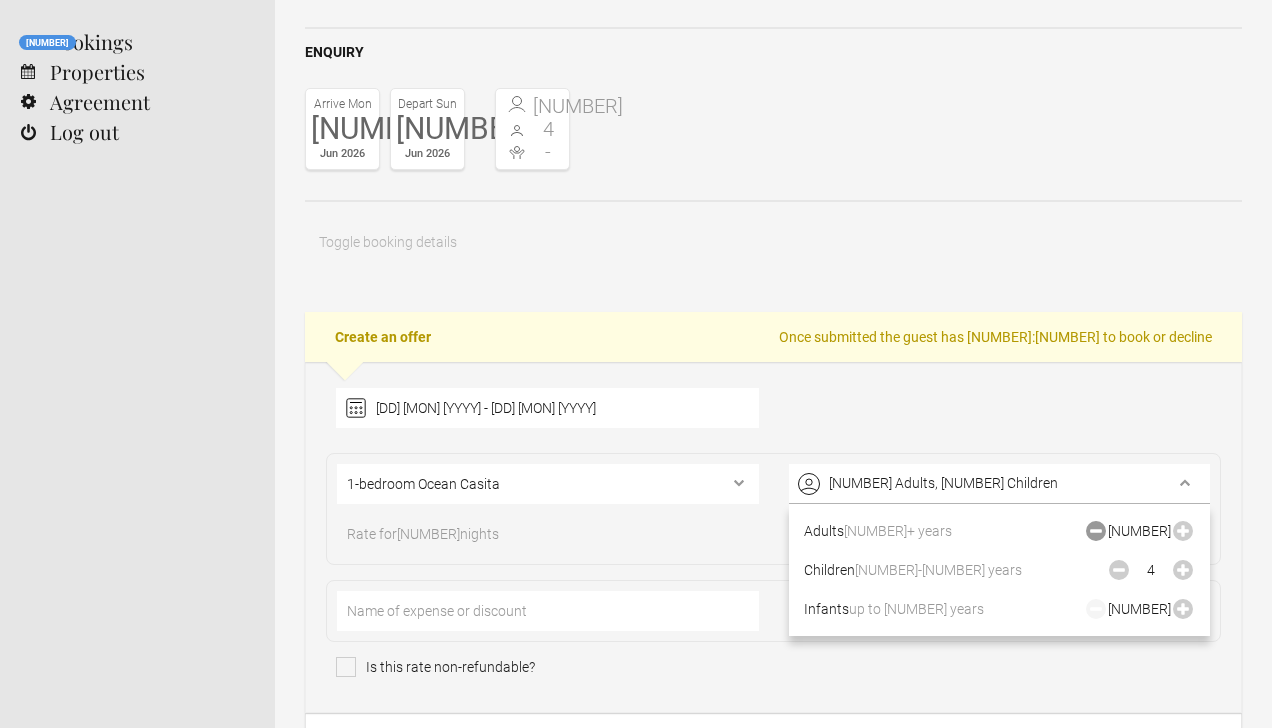 click at bounding box center (1096, 531) 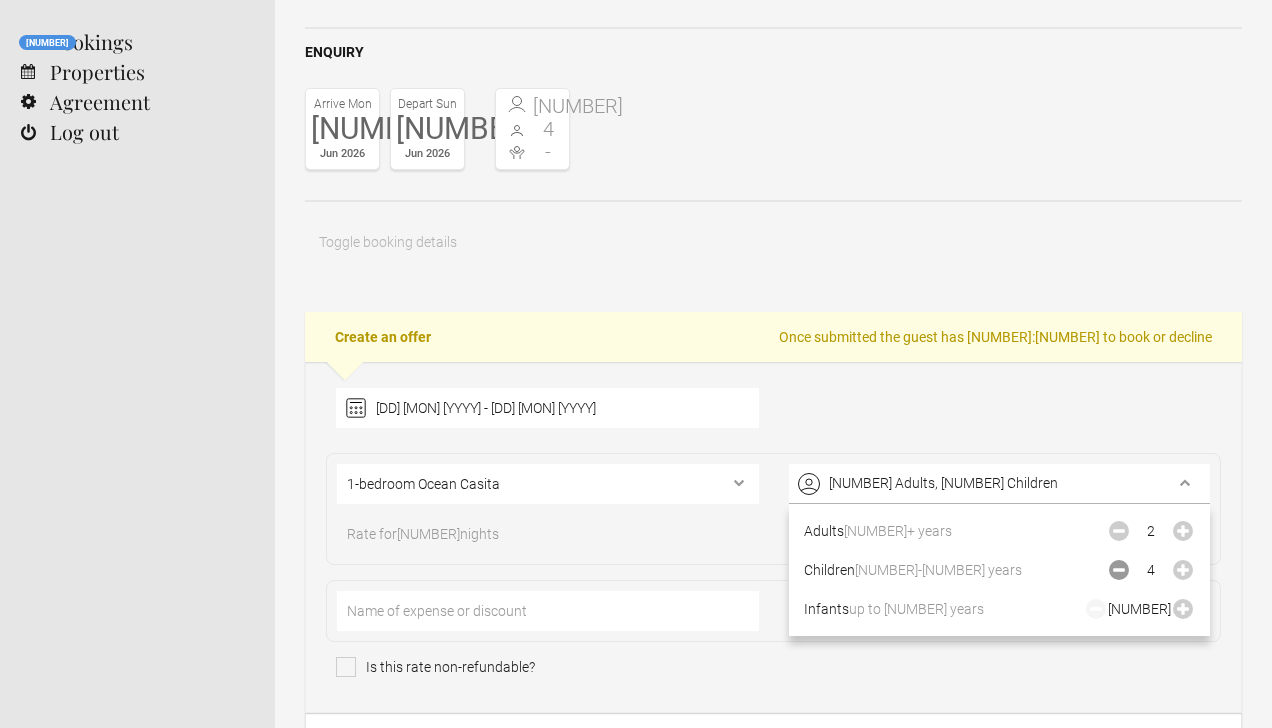 click at bounding box center [1119, 531] 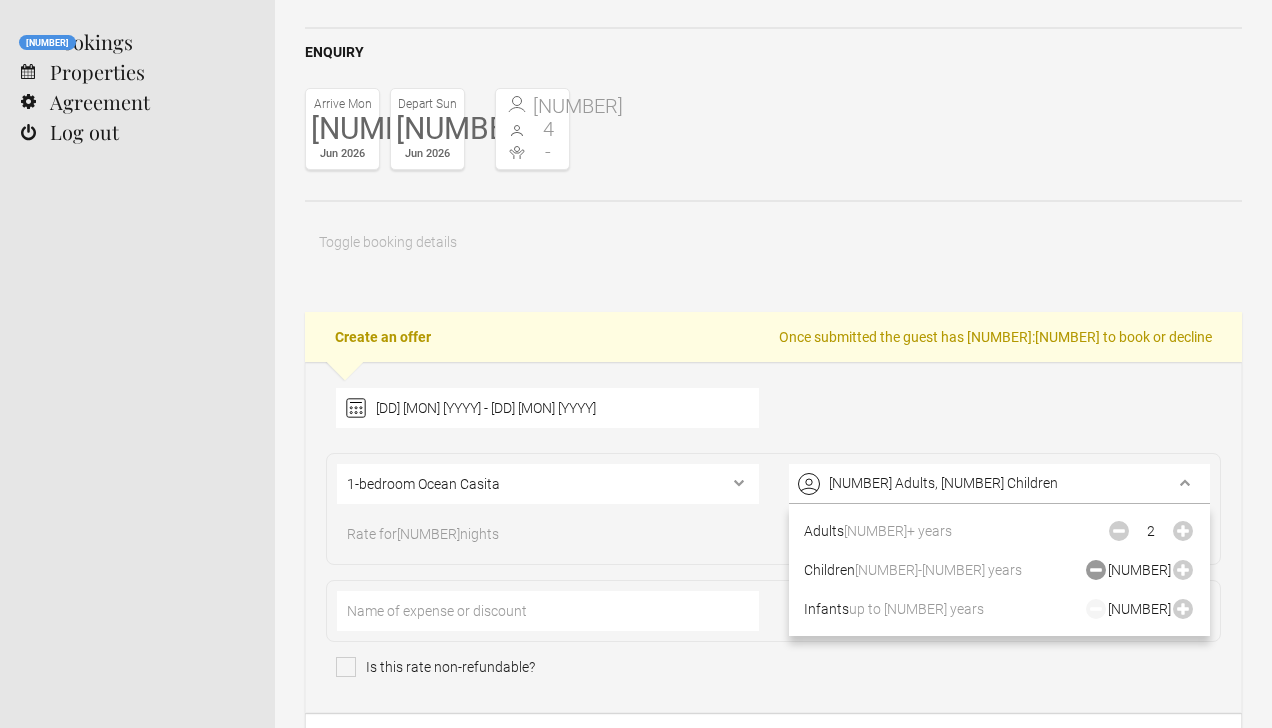 click at bounding box center [1119, 531] 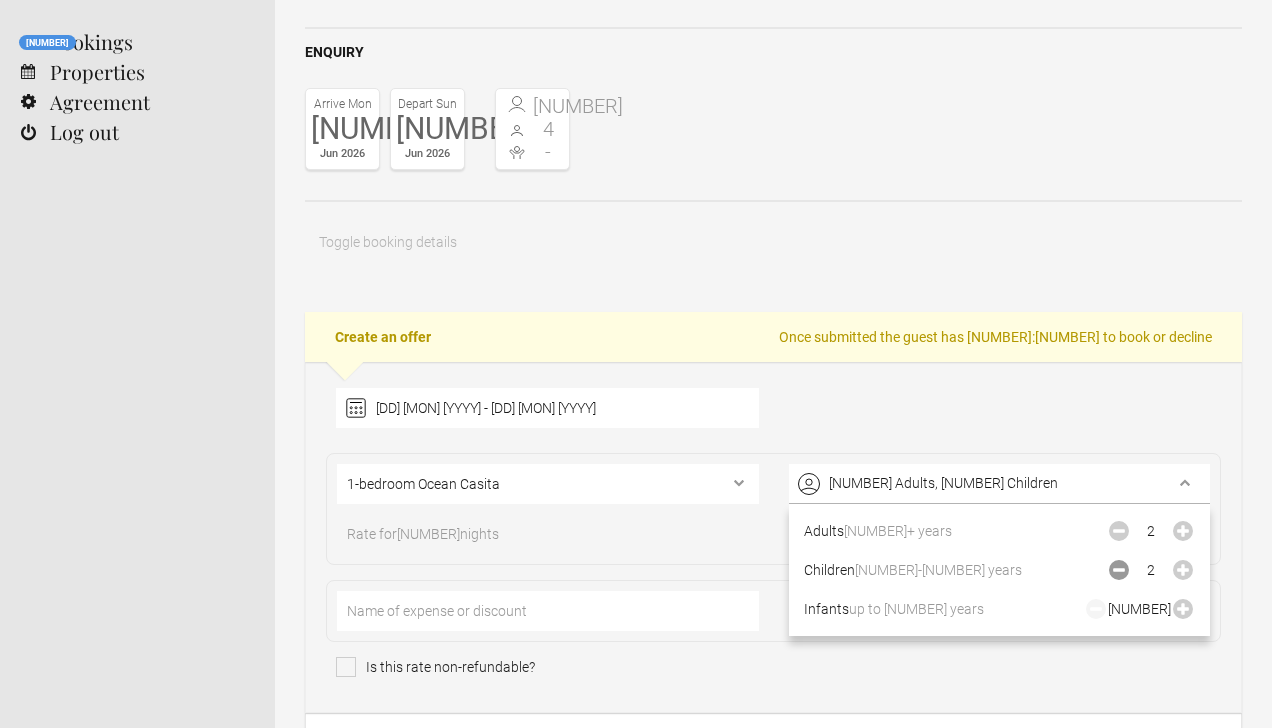 click at bounding box center [1119, 531] 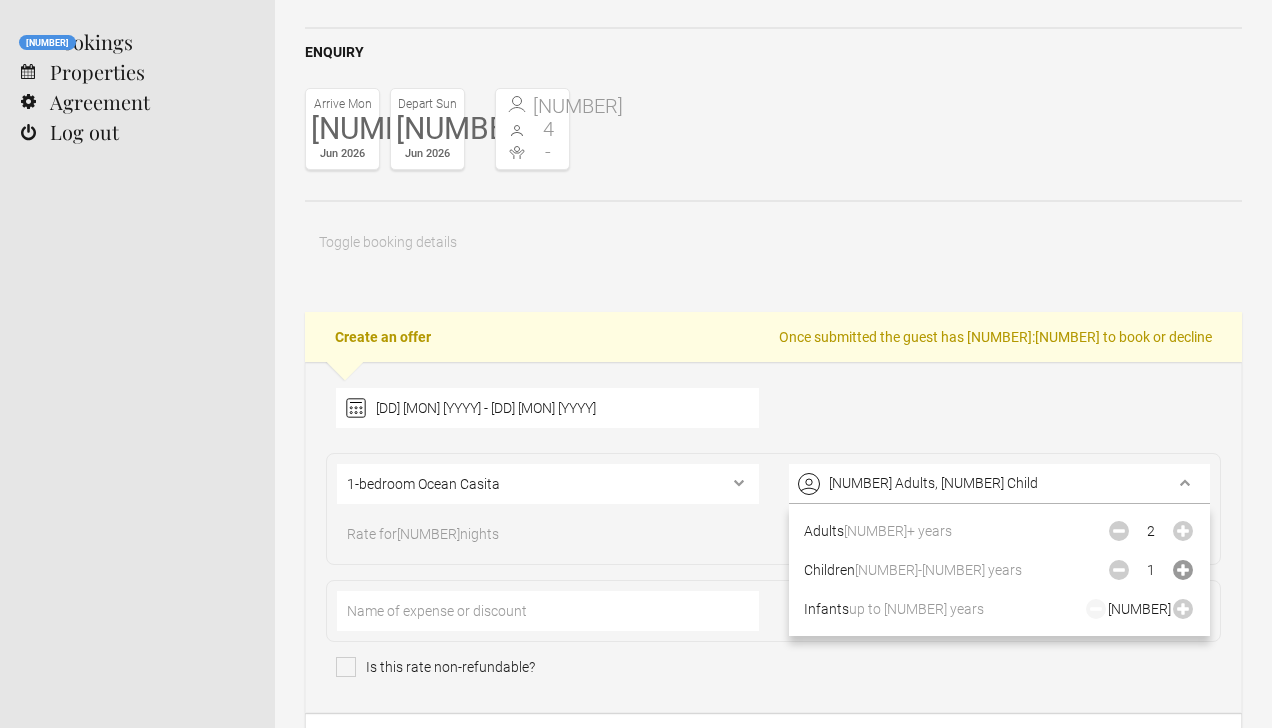 click at bounding box center (1183, 531) 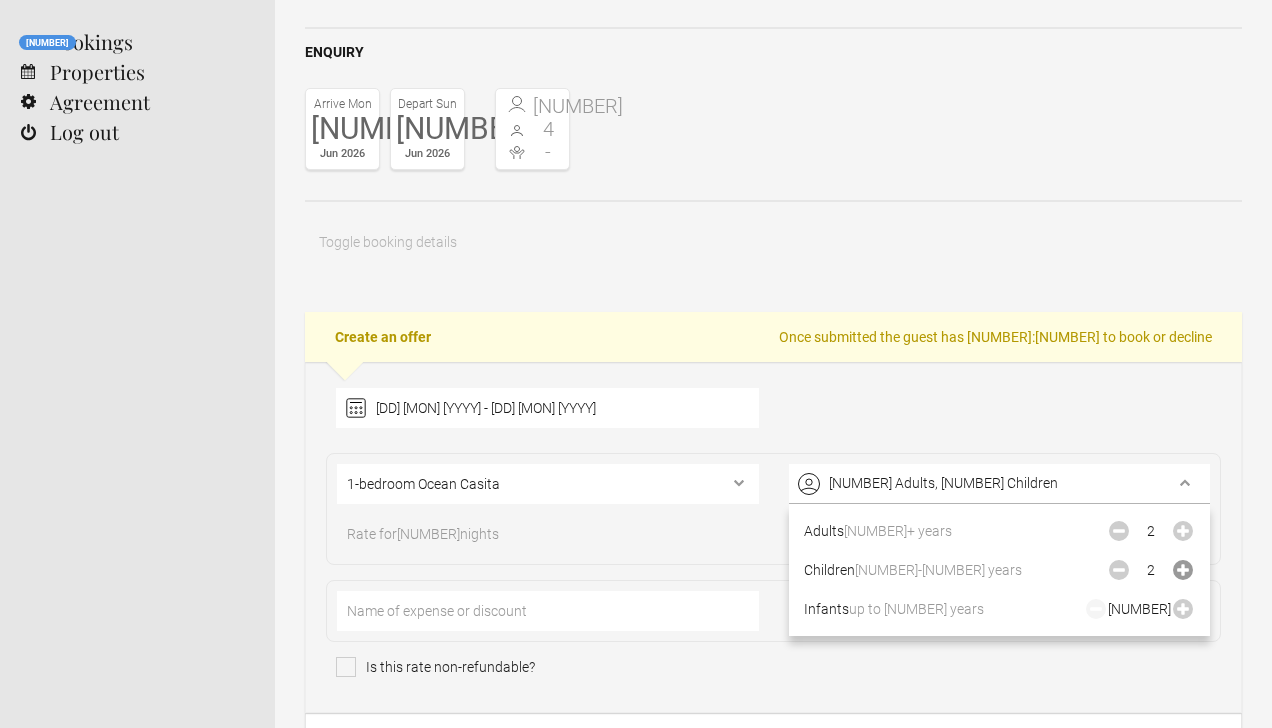 click at bounding box center (1183, 531) 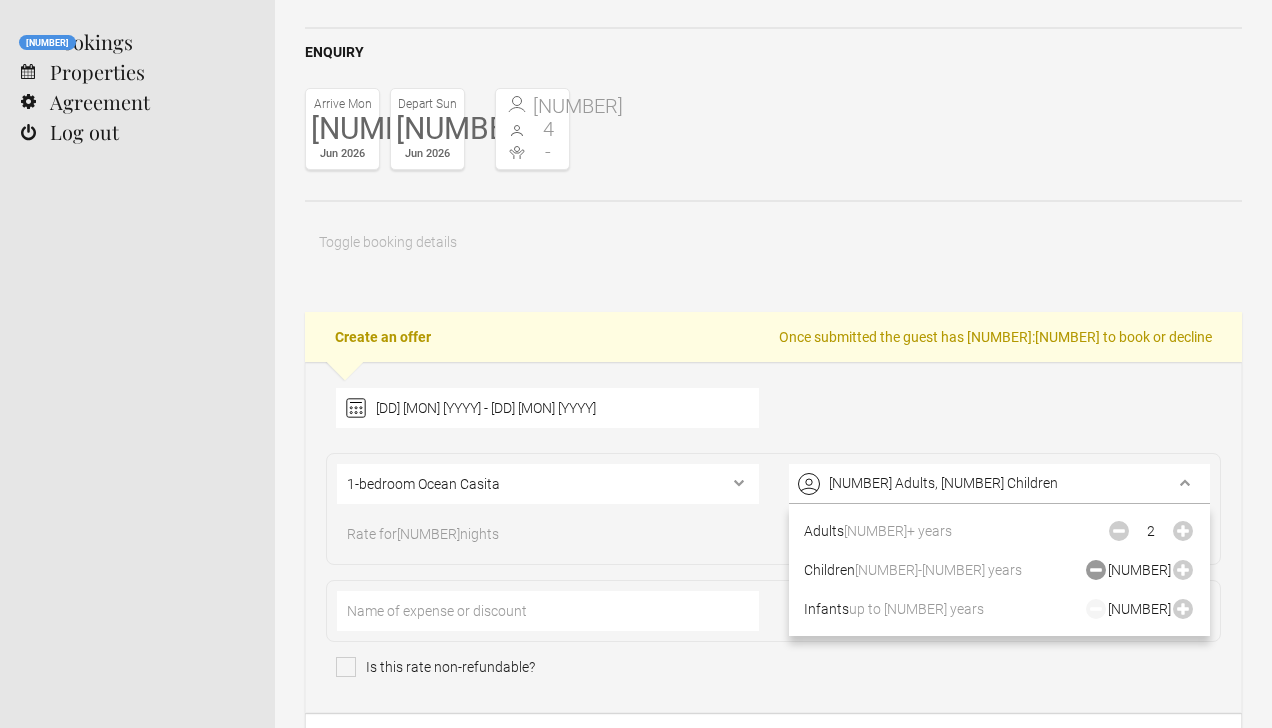 click at bounding box center [1119, 531] 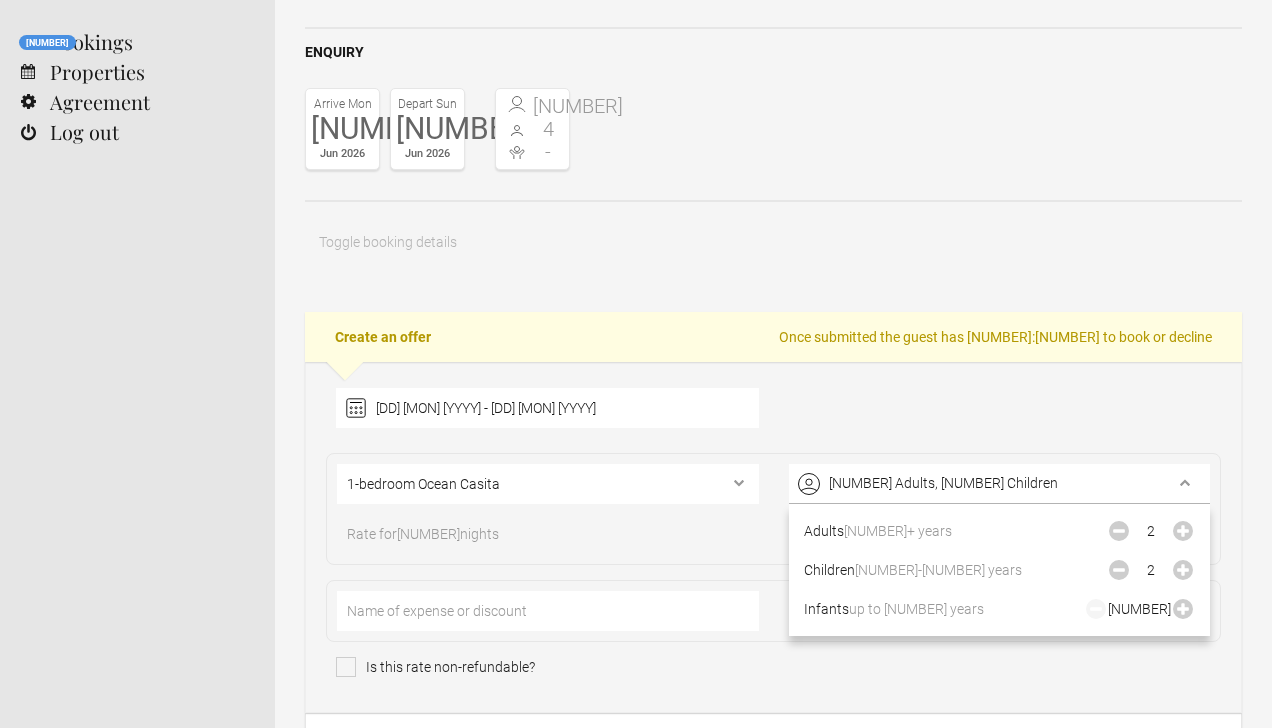 click on "[DD] [MON] [YYYY] - [DD] [MON] [YYYY] [YYYY] [MON] [MON] [MON] [MON] [MON] [MON] [MON] [MON] [MON] [MON] [MON] [MON] [MON]" at bounding box center (773, 413) 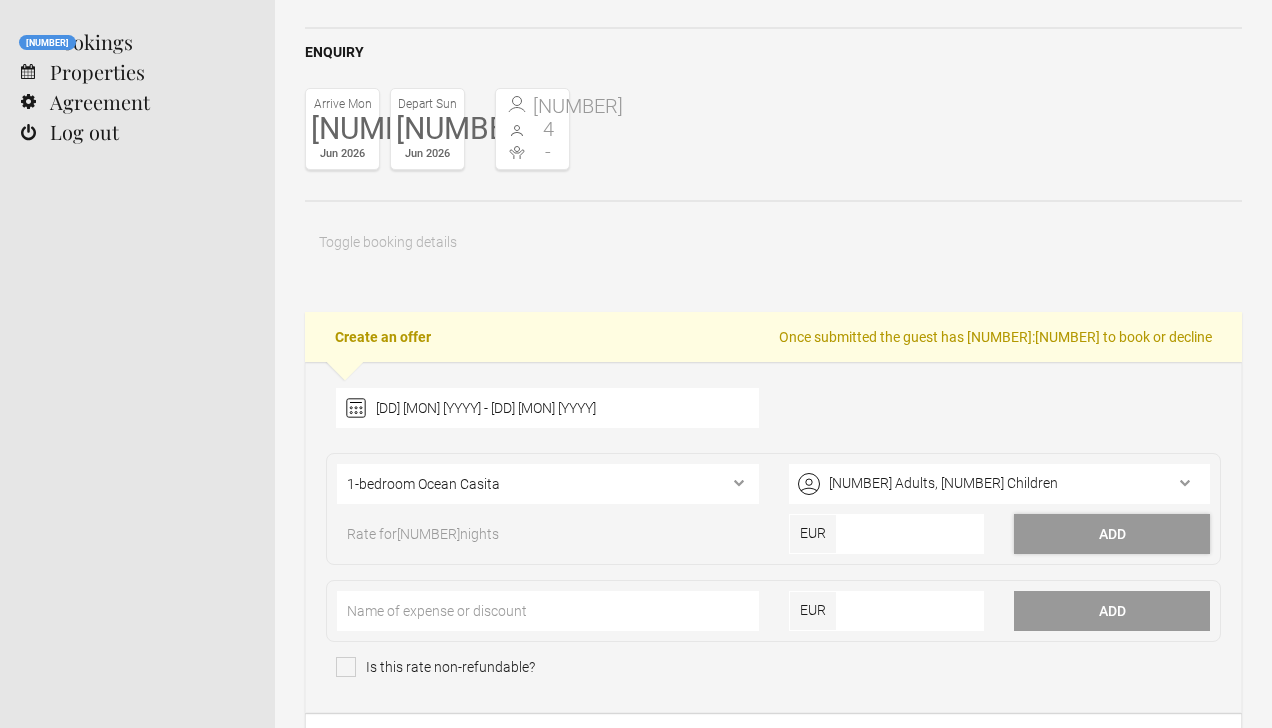 click on "Add" at bounding box center (1112, 534) 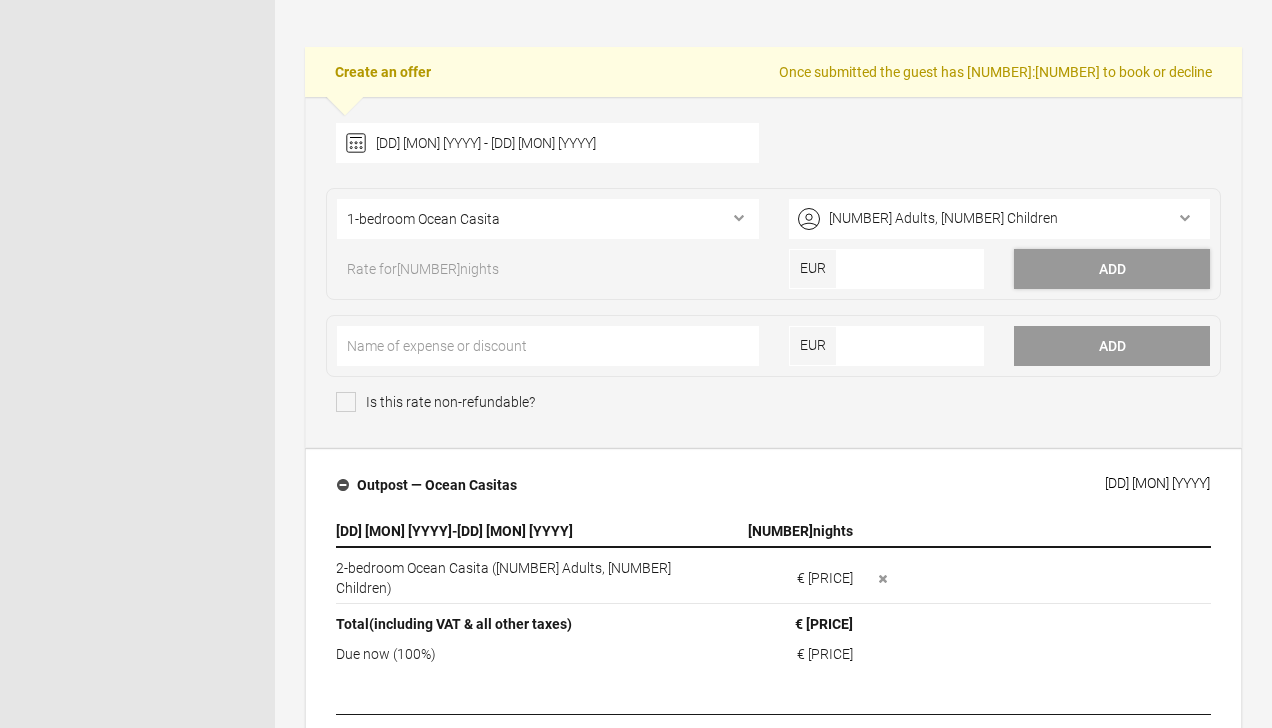 scroll, scrollTop: 363, scrollLeft: 0, axis: vertical 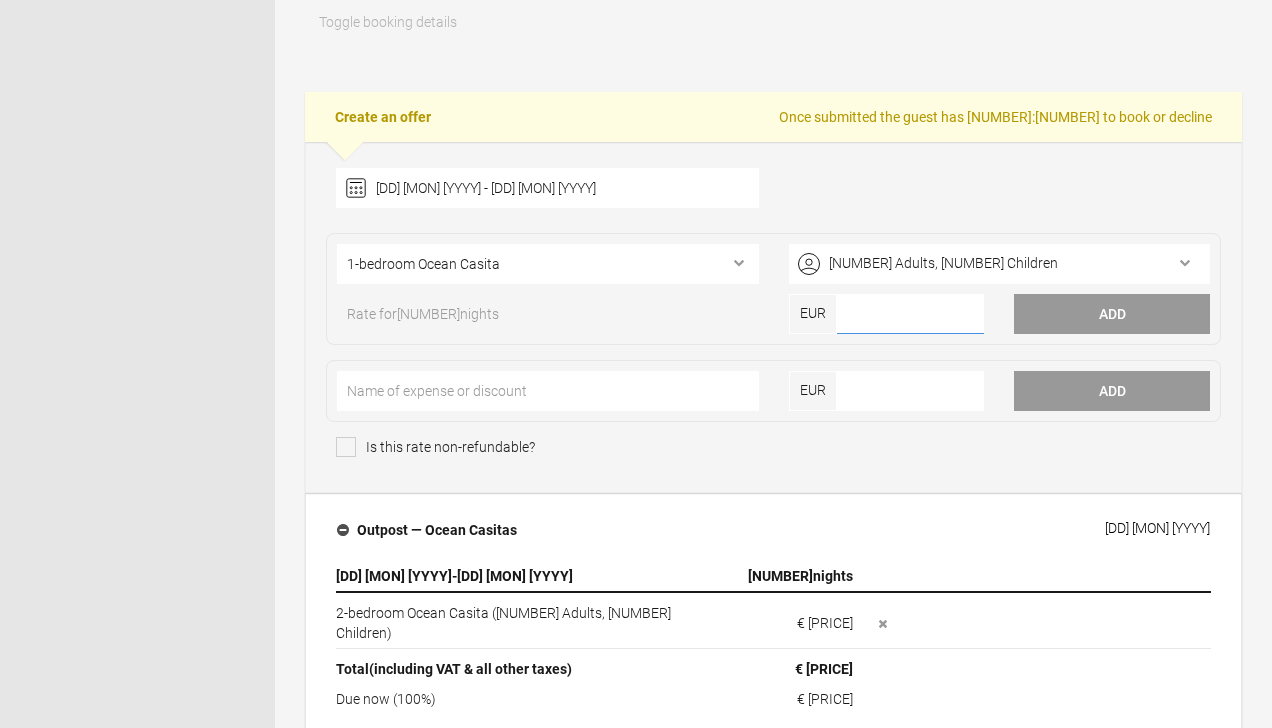 click at bounding box center [911, 314] 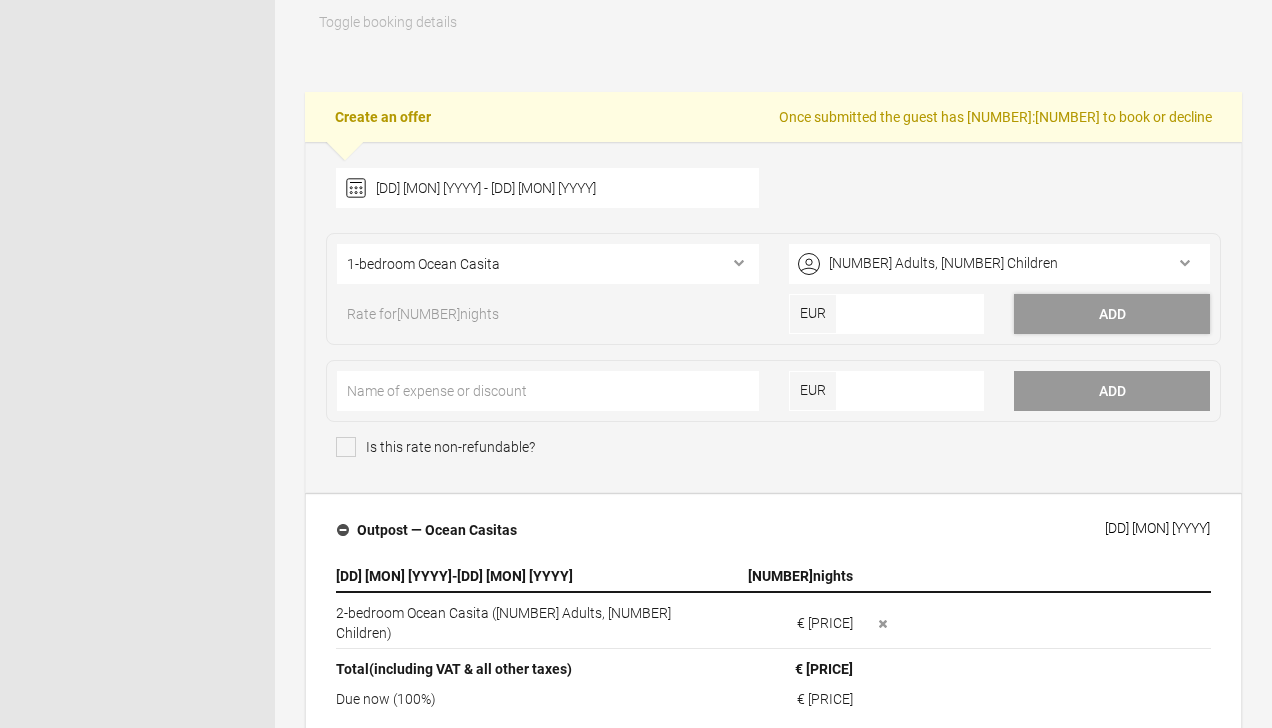 click on "Add" at bounding box center (1112, 314) 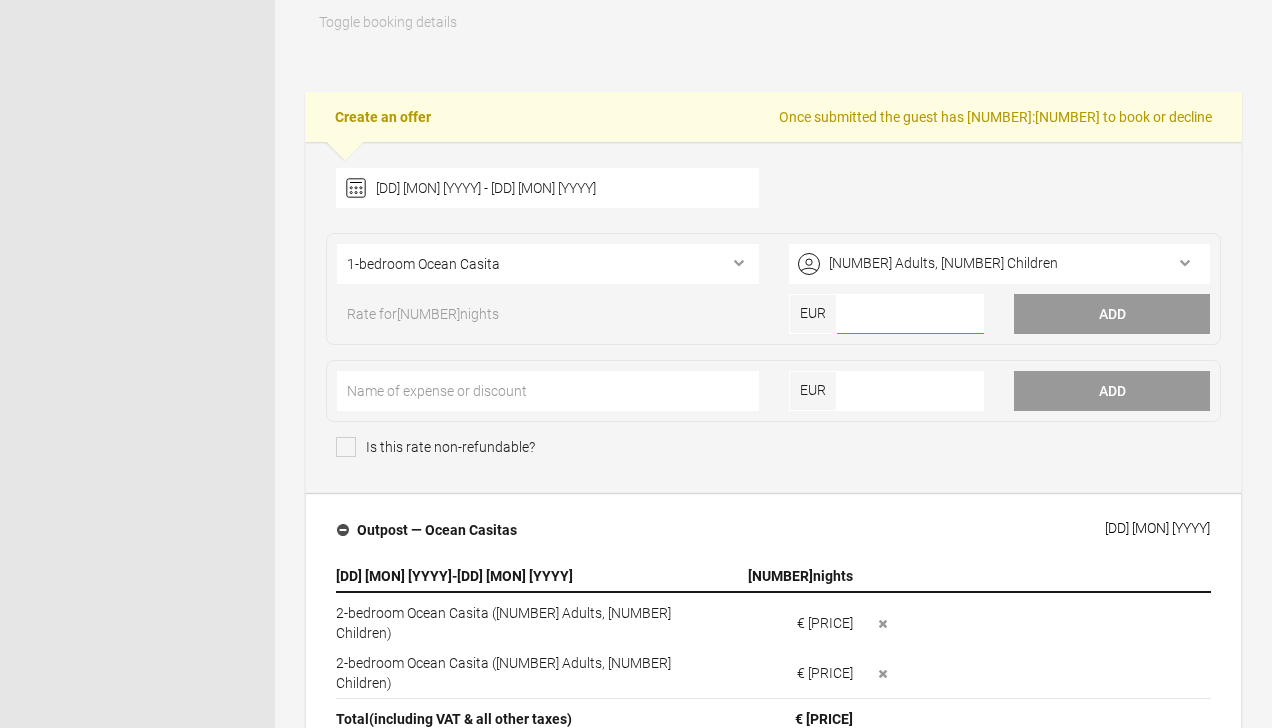 click at bounding box center [911, 314] 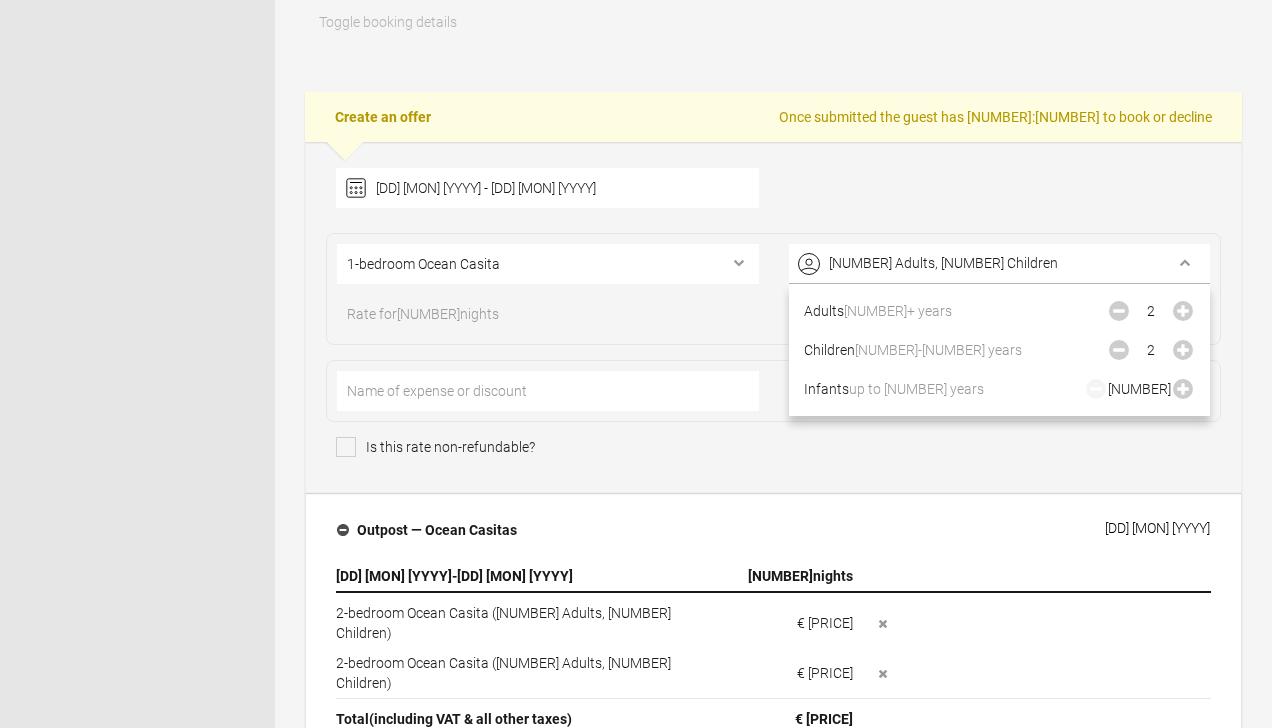 click on "[NUMBER] Adults, [NUMBER] Children" at bounding box center (1000, 264) 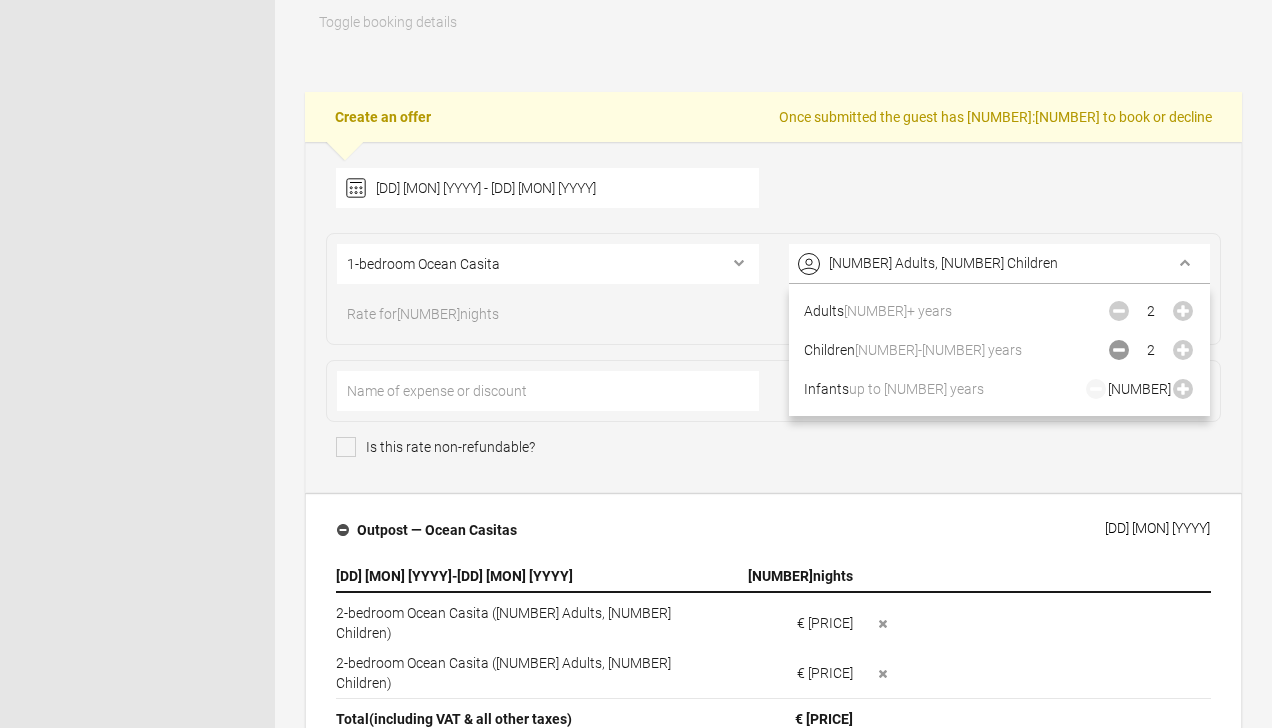 click at bounding box center [1119, 311] 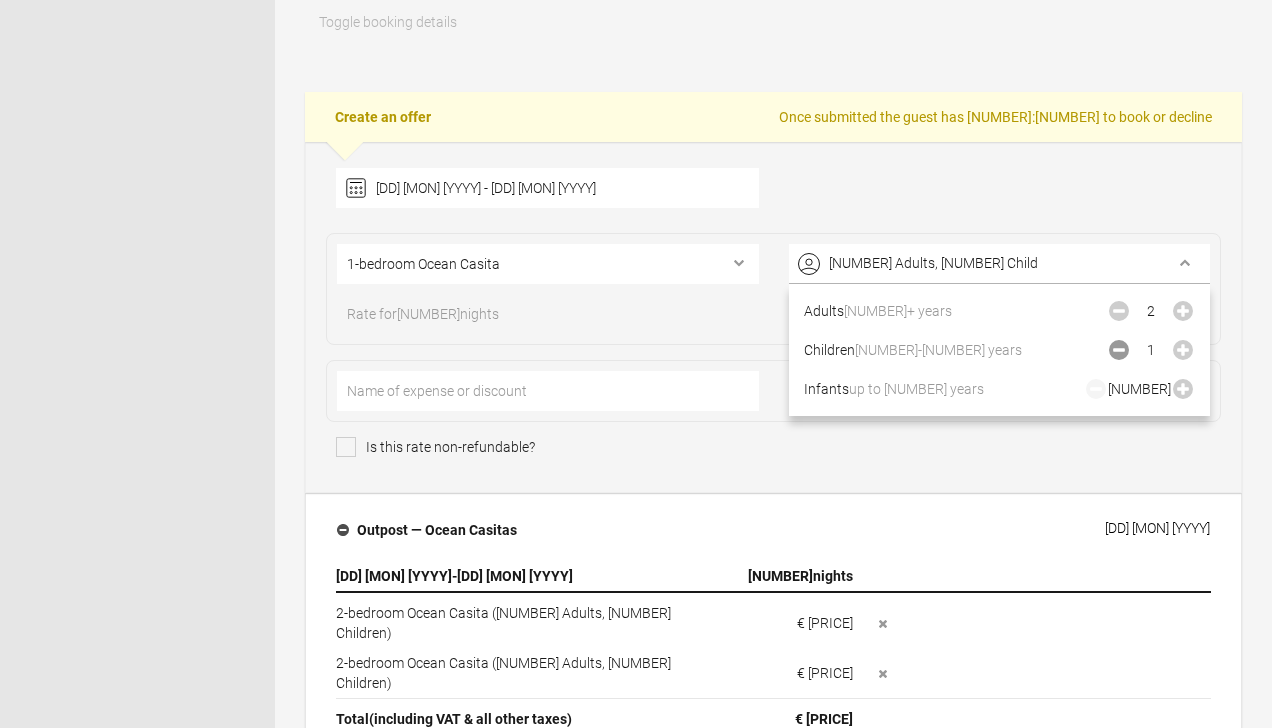 click at bounding box center [1119, 311] 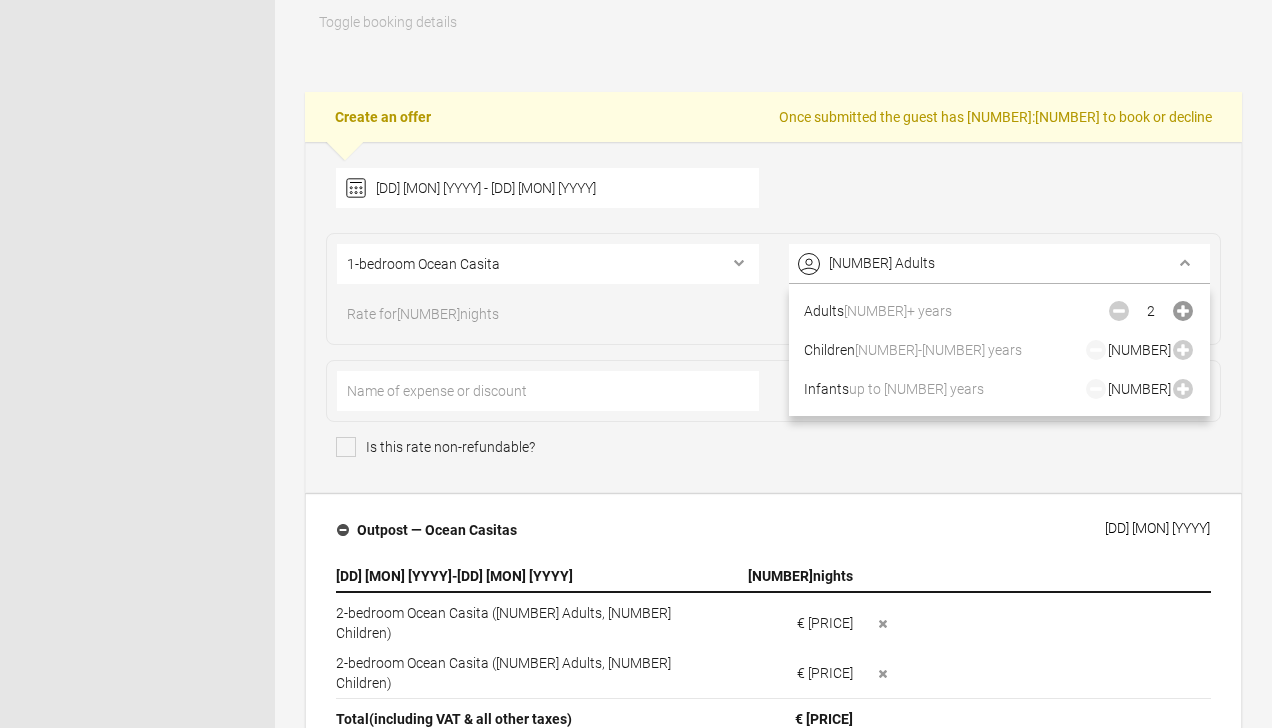 click at bounding box center (1183, 311) 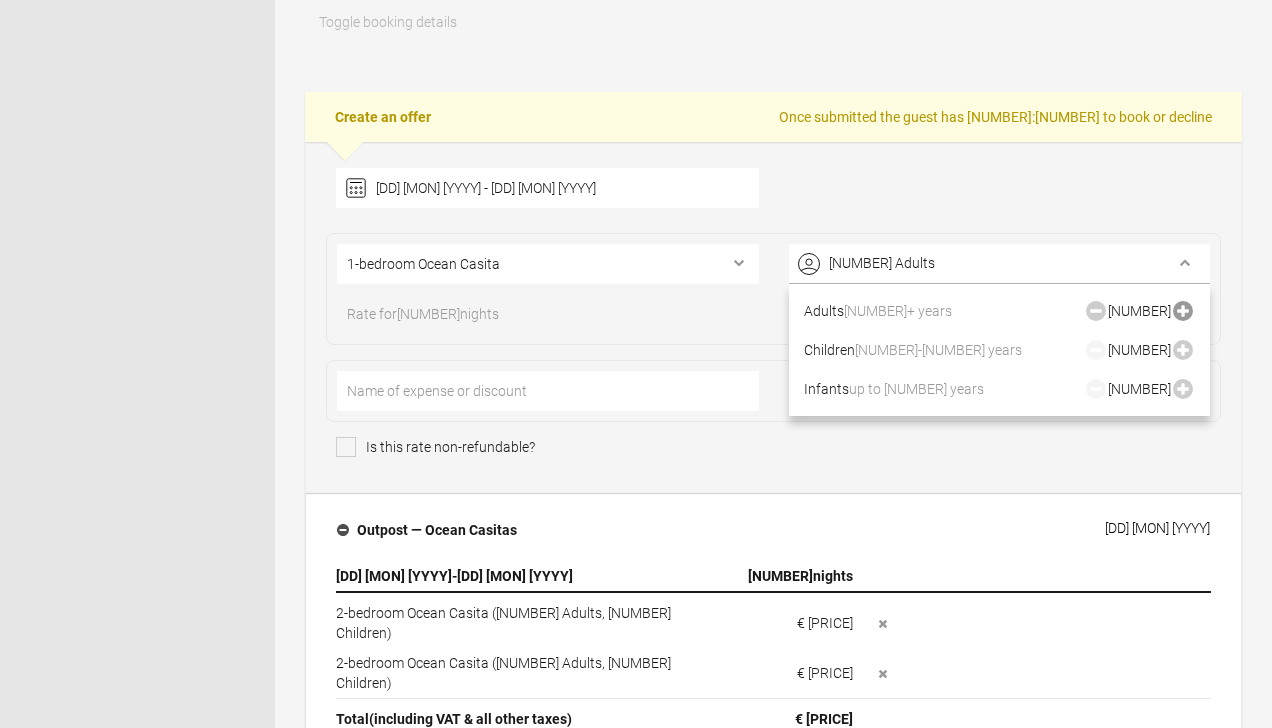click at bounding box center (1183, 311) 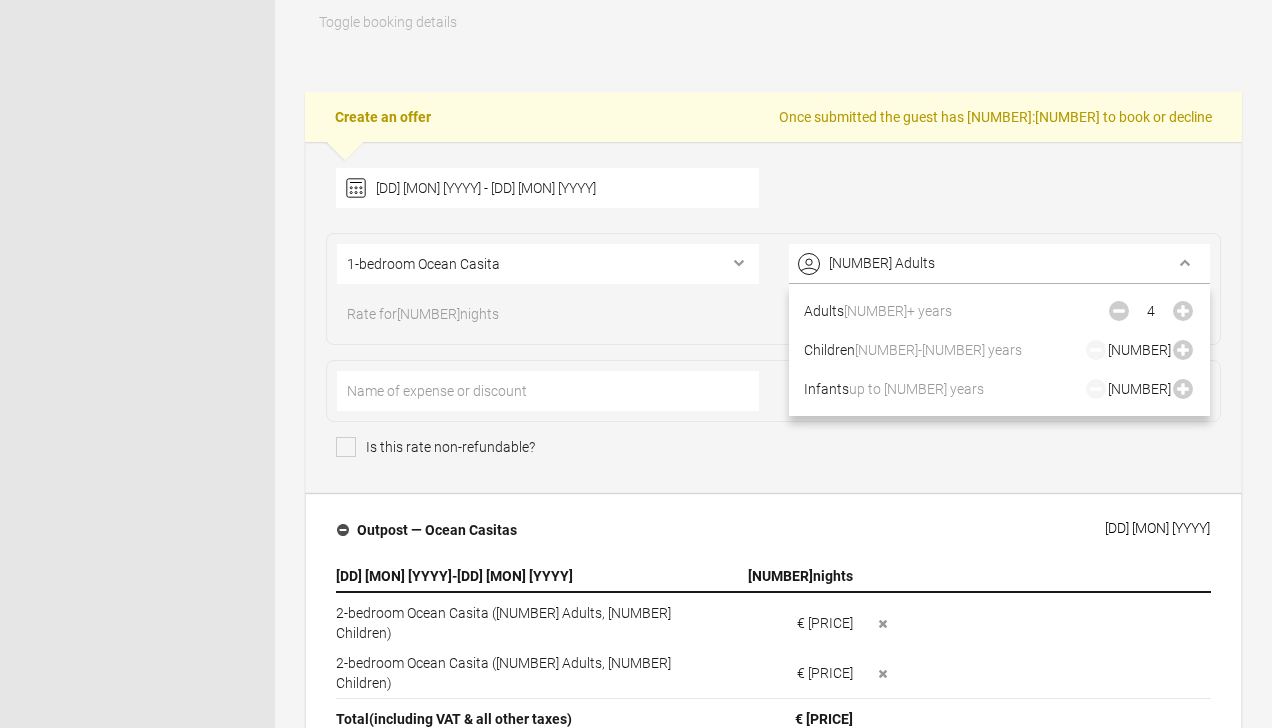 click on "1-bedroom Ocean Casita
2-bedroom Ocean Casita
[NUMBER] Adults
Adults
[NUMBER]+ years
[NUMBER]
Children
[NUMBER]-[NUMBER] years
[NUMBER]
Infants
up to [NUMBER] years
[NUMBER]
Rate for  [NUMBER]  nights
EUR
[NUMBER]" at bounding box center [773, 289] 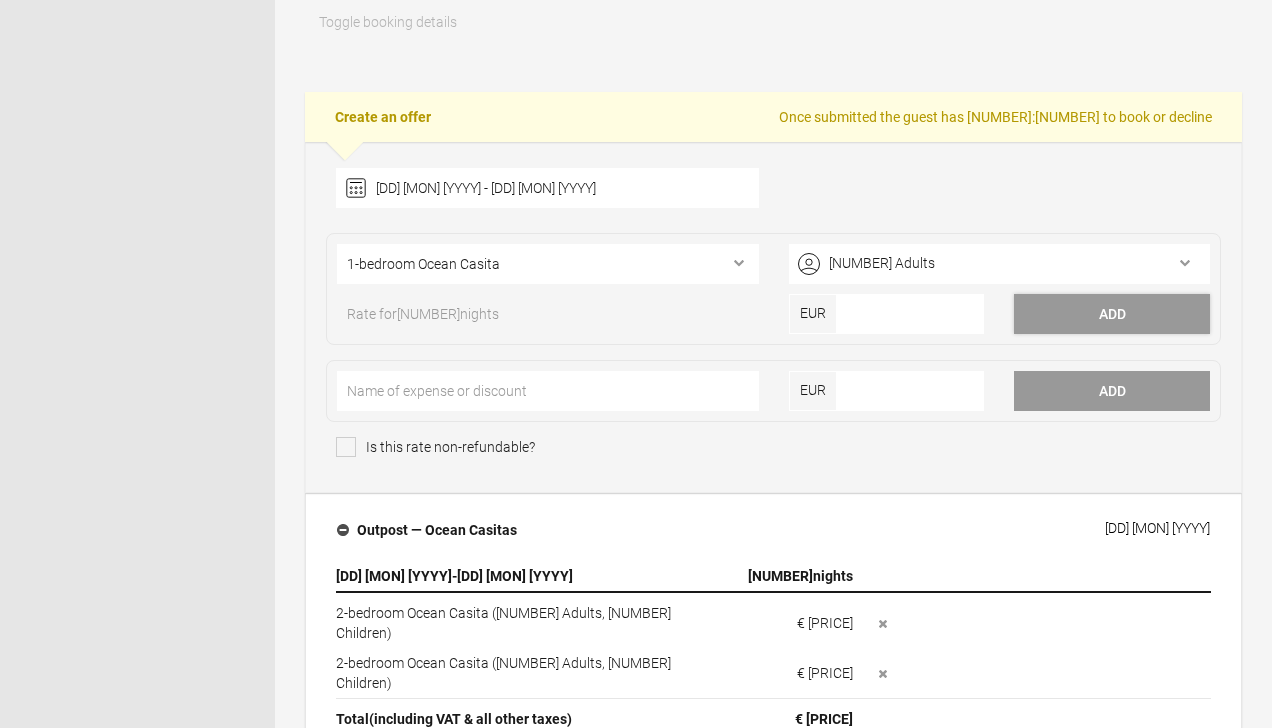 click on "Add" at bounding box center [1112, 314] 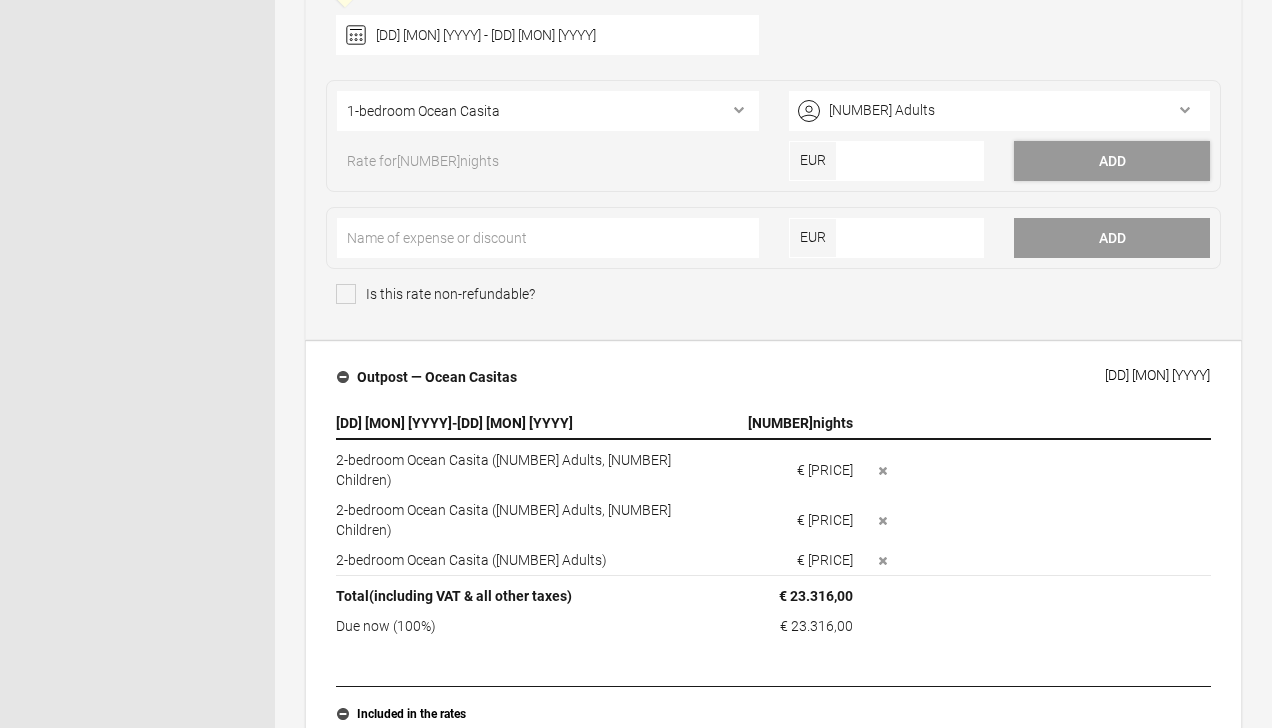 scroll, scrollTop: 500, scrollLeft: 0, axis: vertical 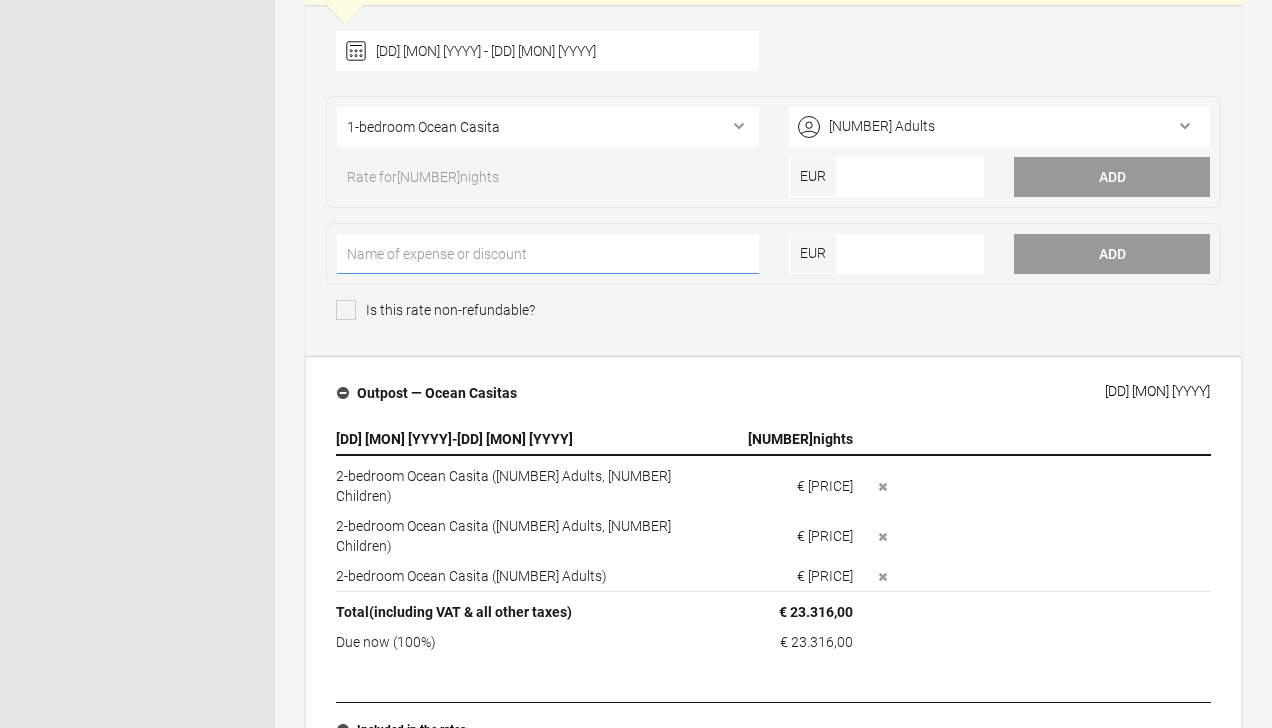 click at bounding box center (548, 254) 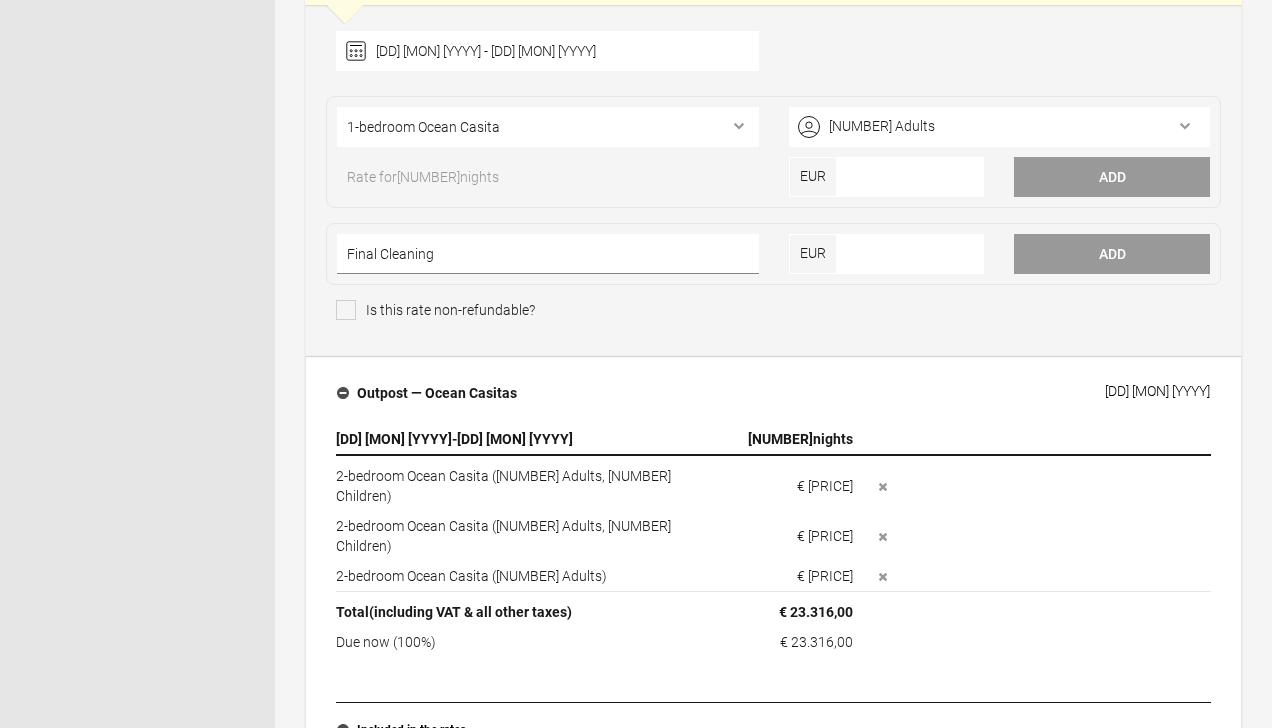 type on "Final Cleaning" 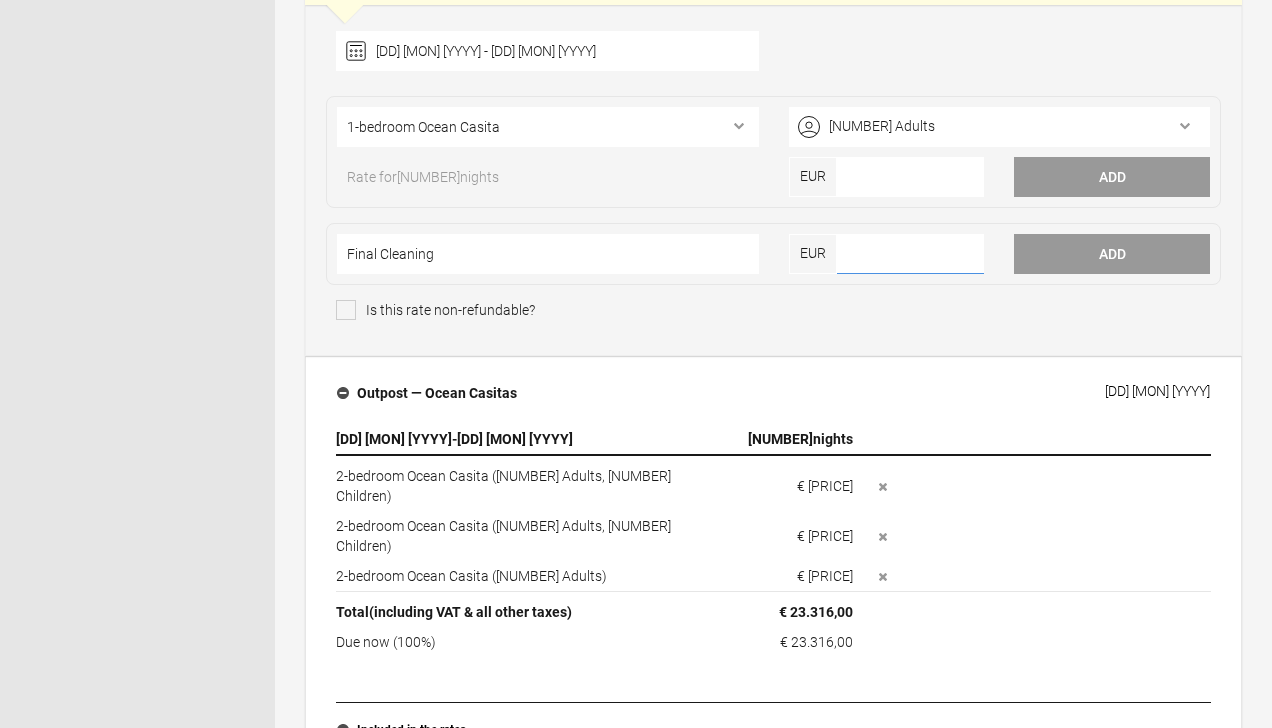 click at bounding box center (911, 254) 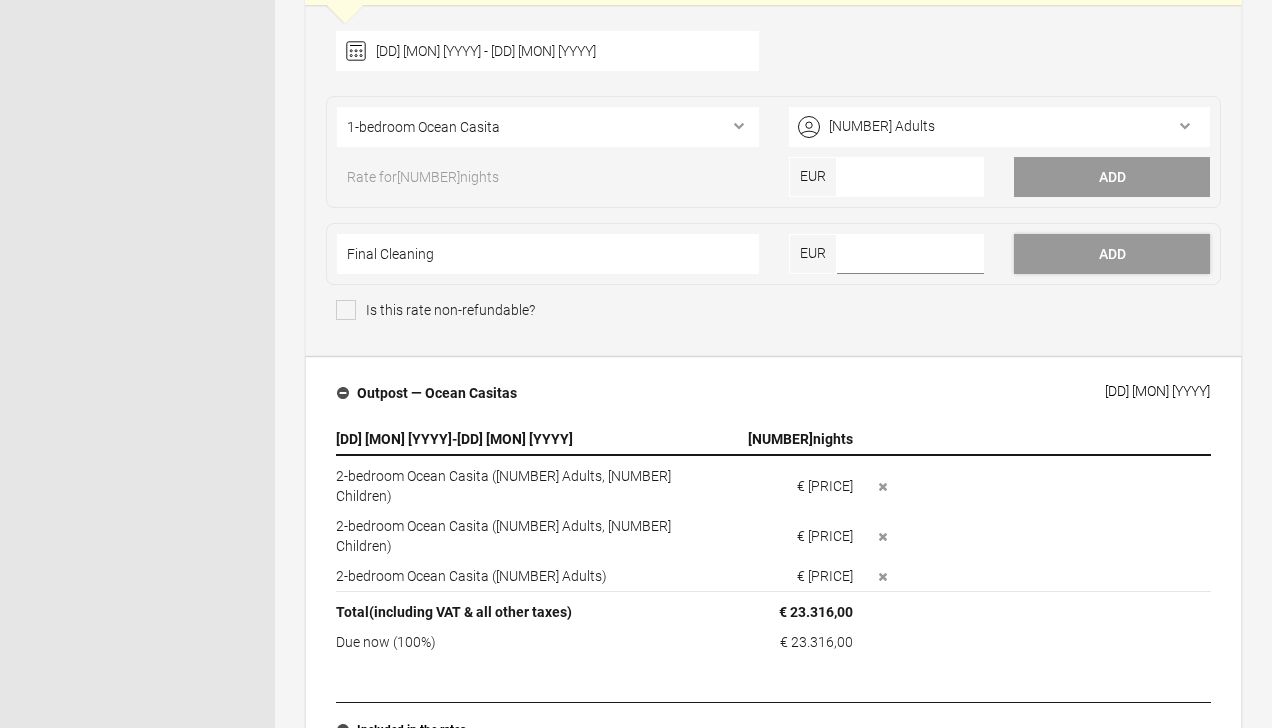 type on "[NUMBER]" 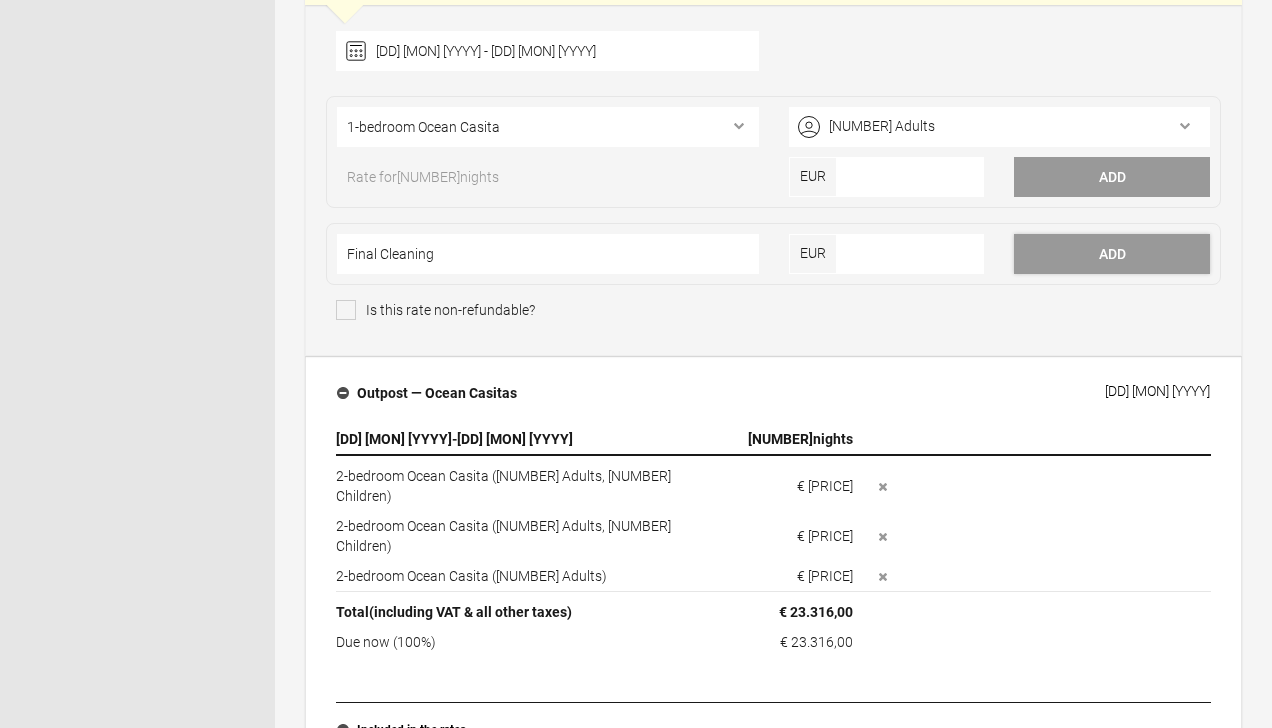 click on "Add" at bounding box center (1112, 177) 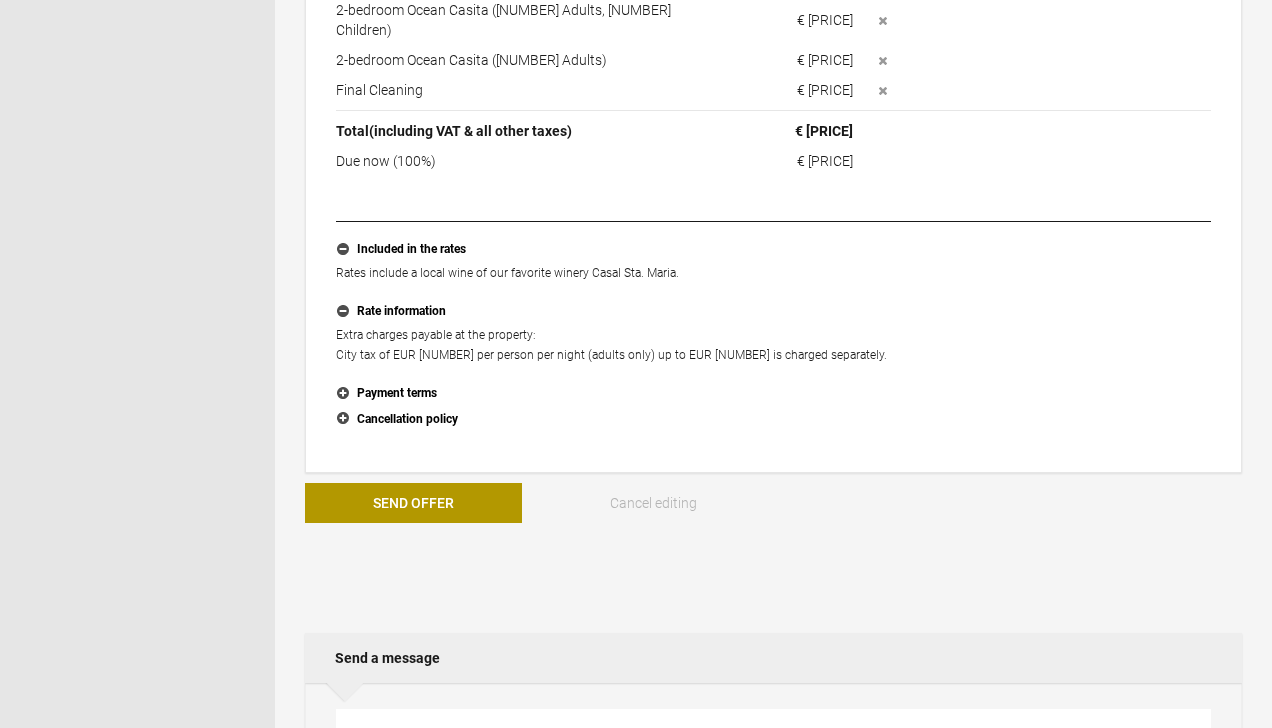 scroll, scrollTop: 1051, scrollLeft: 0, axis: vertical 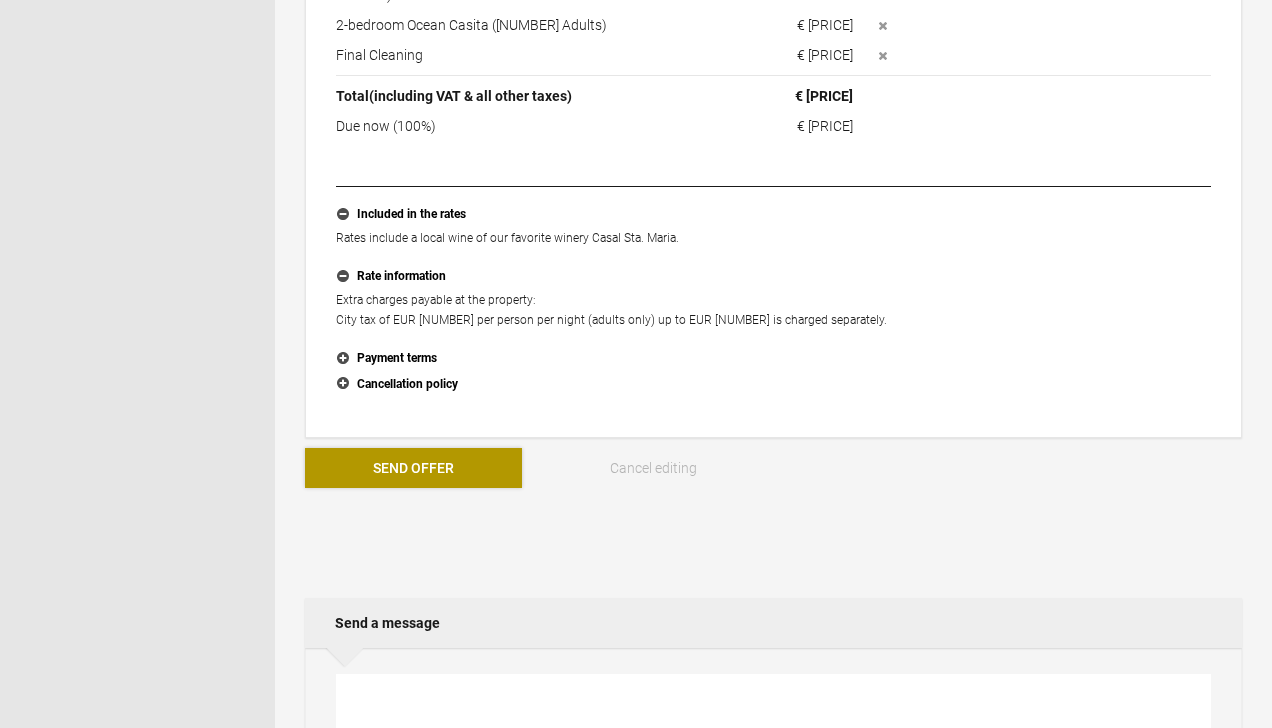 click on "Send Offer" at bounding box center [413, 468] 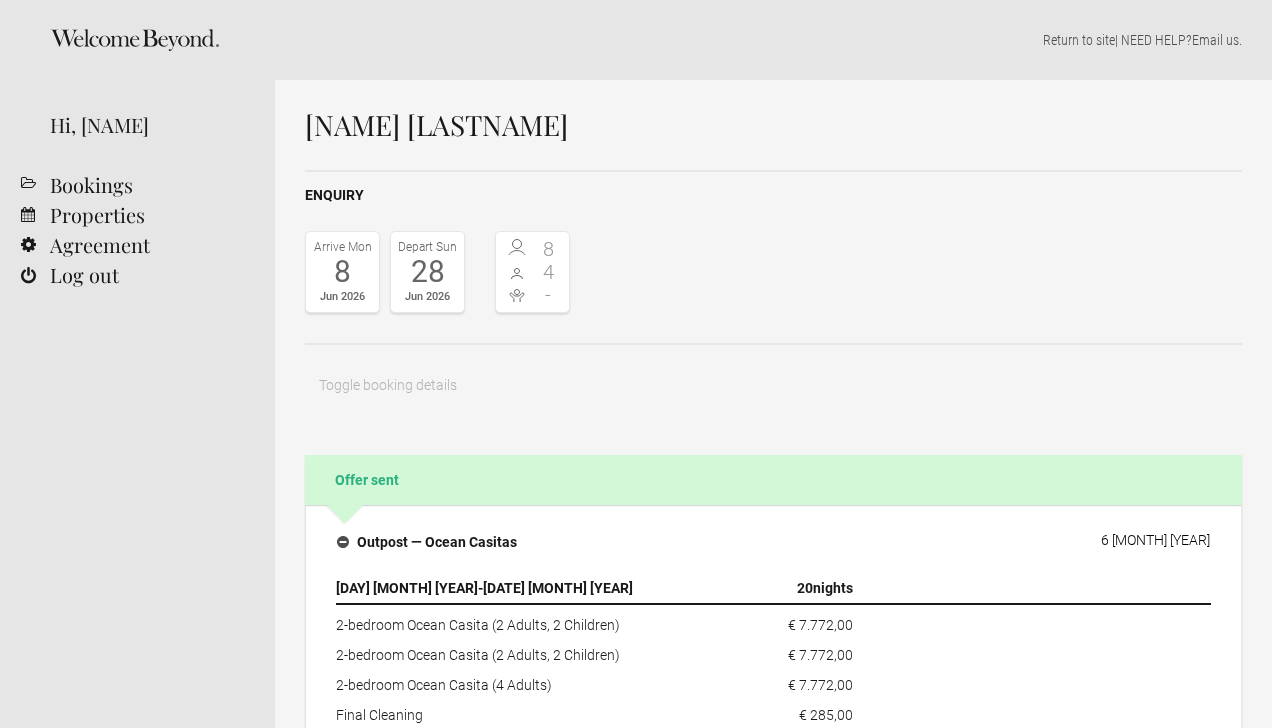 scroll, scrollTop: 0, scrollLeft: 0, axis: both 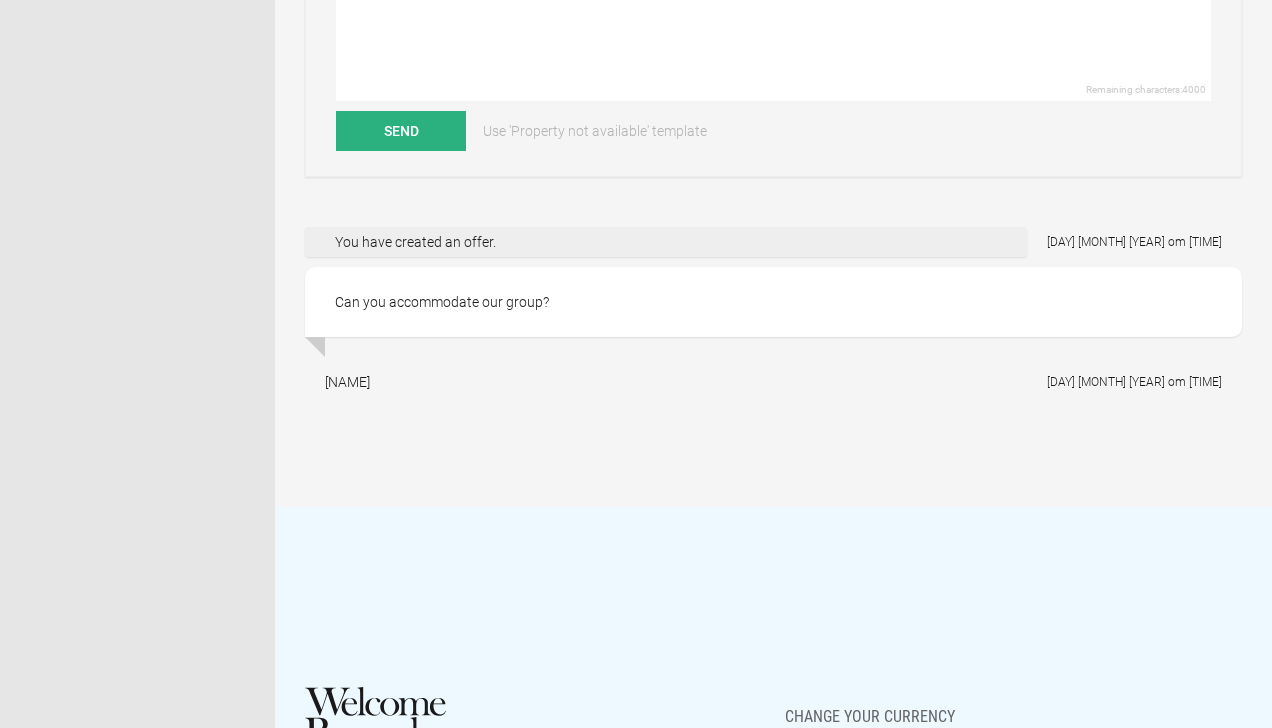 drag, startPoint x: 359, startPoint y: 383, endPoint x: 320, endPoint y: 385, distance: 39.051247 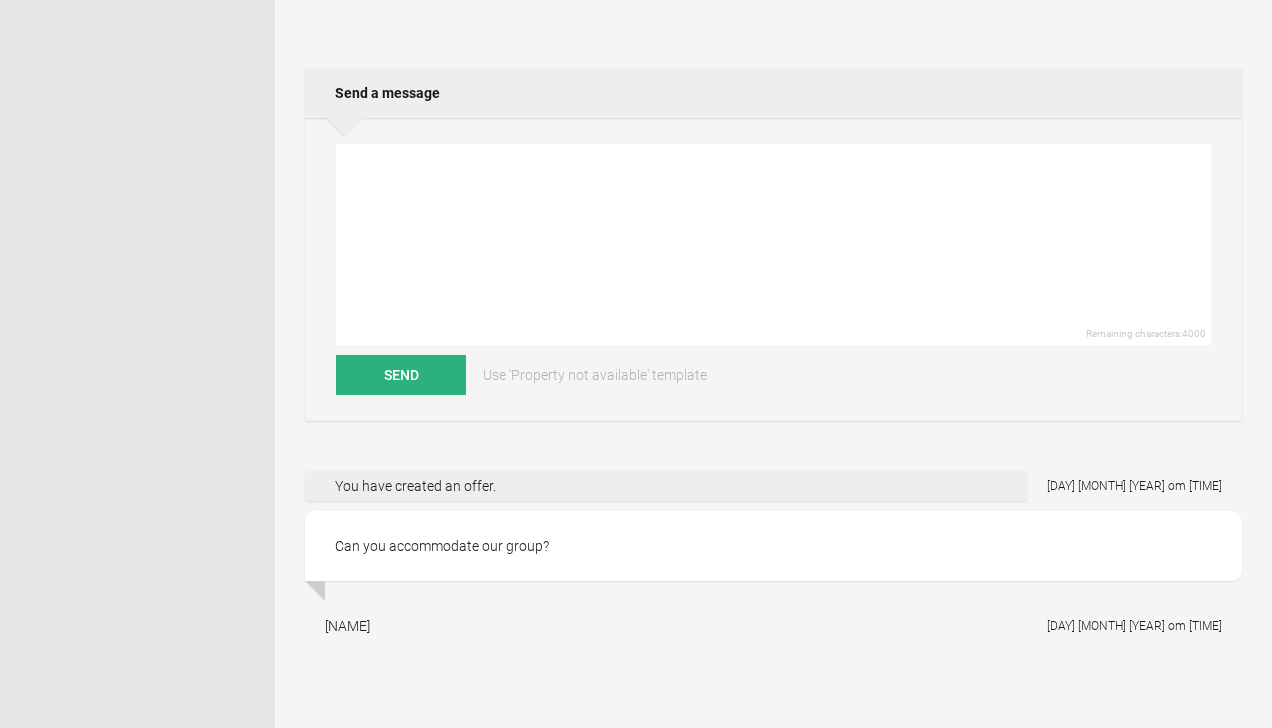 scroll, scrollTop: 1128, scrollLeft: 0, axis: vertical 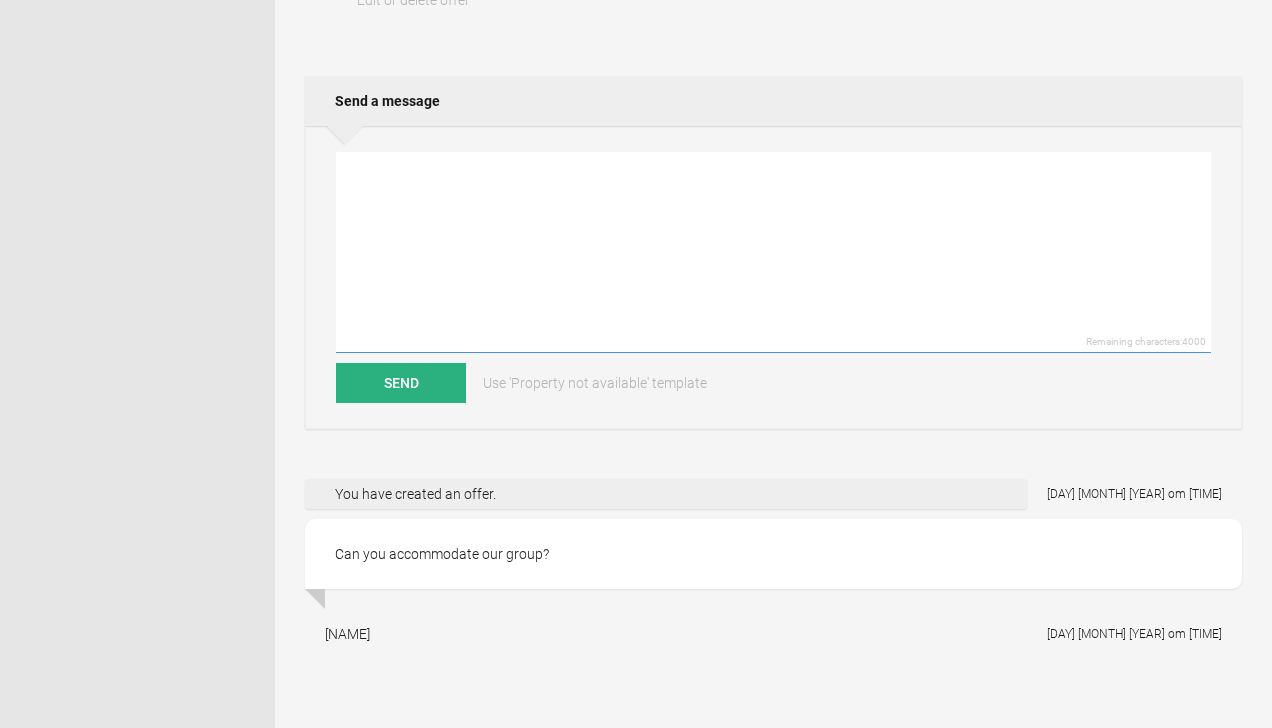 click at bounding box center [773, 252] 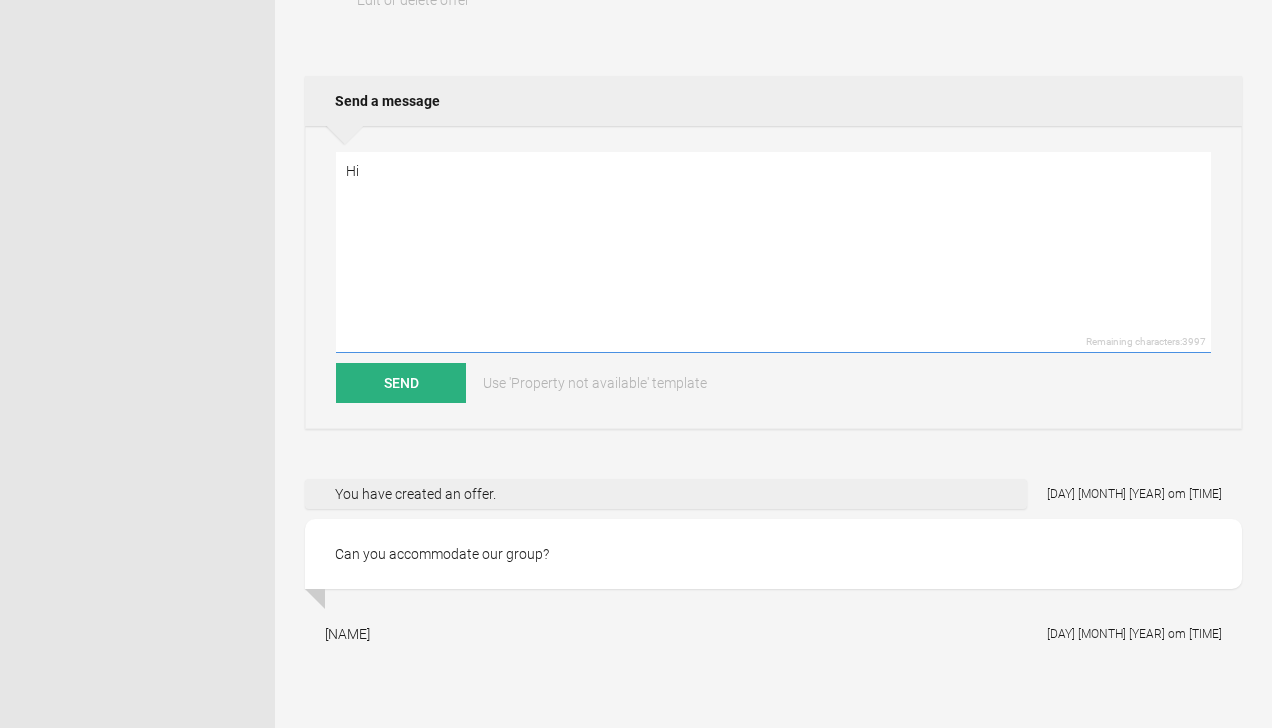 paste on "[NAME]" 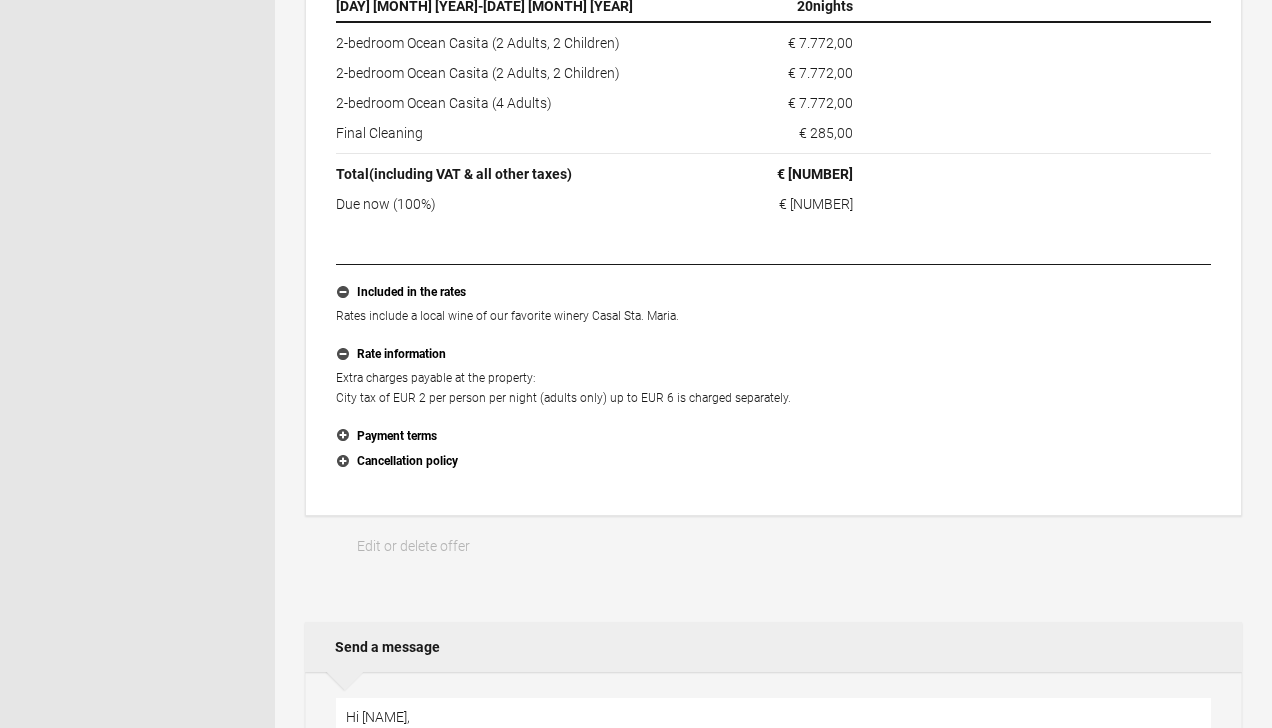 scroll, scrollTop: 575, scrollLeft: 0, axis: vertical 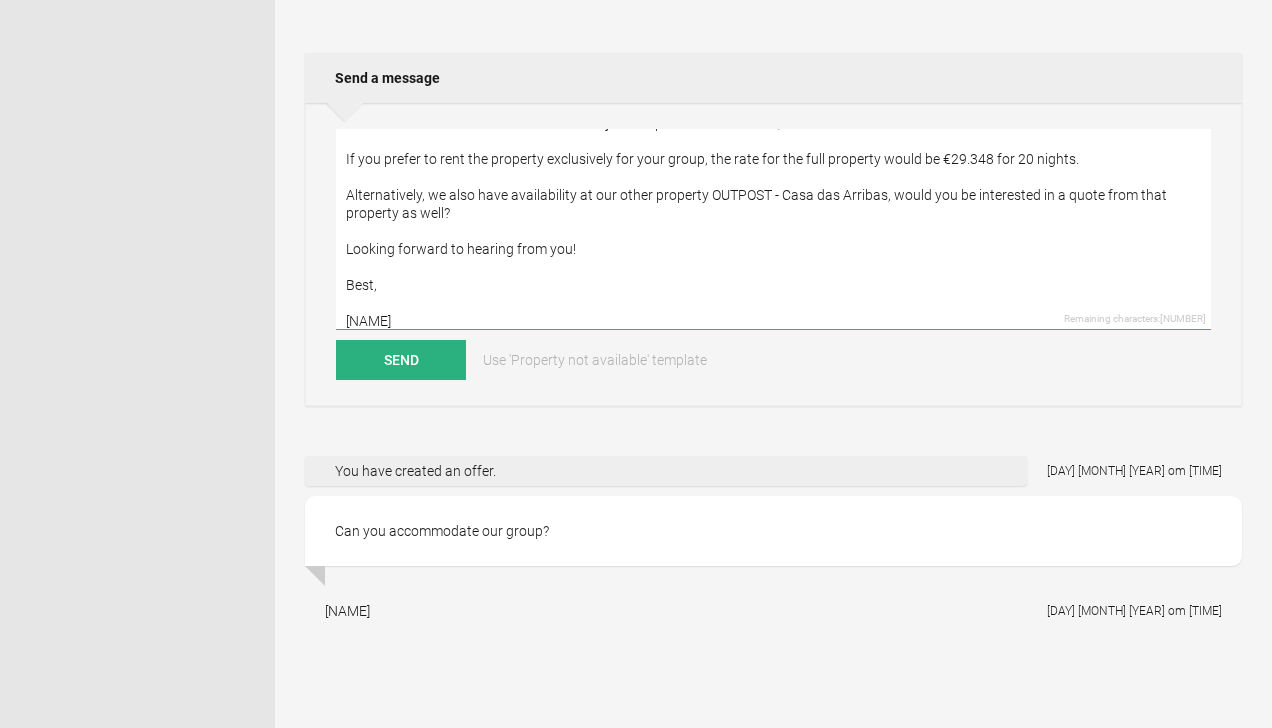 click on "Hi [NAME],
Thanks for reaching out, we would love to welcome your group!
At OUTPOST - Ocean Casitas we have 3 adjacent apartments available, see offer sent.
If you prefer to rent the property exclusively for your group, the rate for the full property would be €29.348 for 20 nights.
Alternatively, we also have availability at our other property OUTPOST - Casa das Arribas, would you be interested in a quote from that property as well?
Looking forward to hearing from you!
Best,
[NAME]" at bounding box center (773, 229) 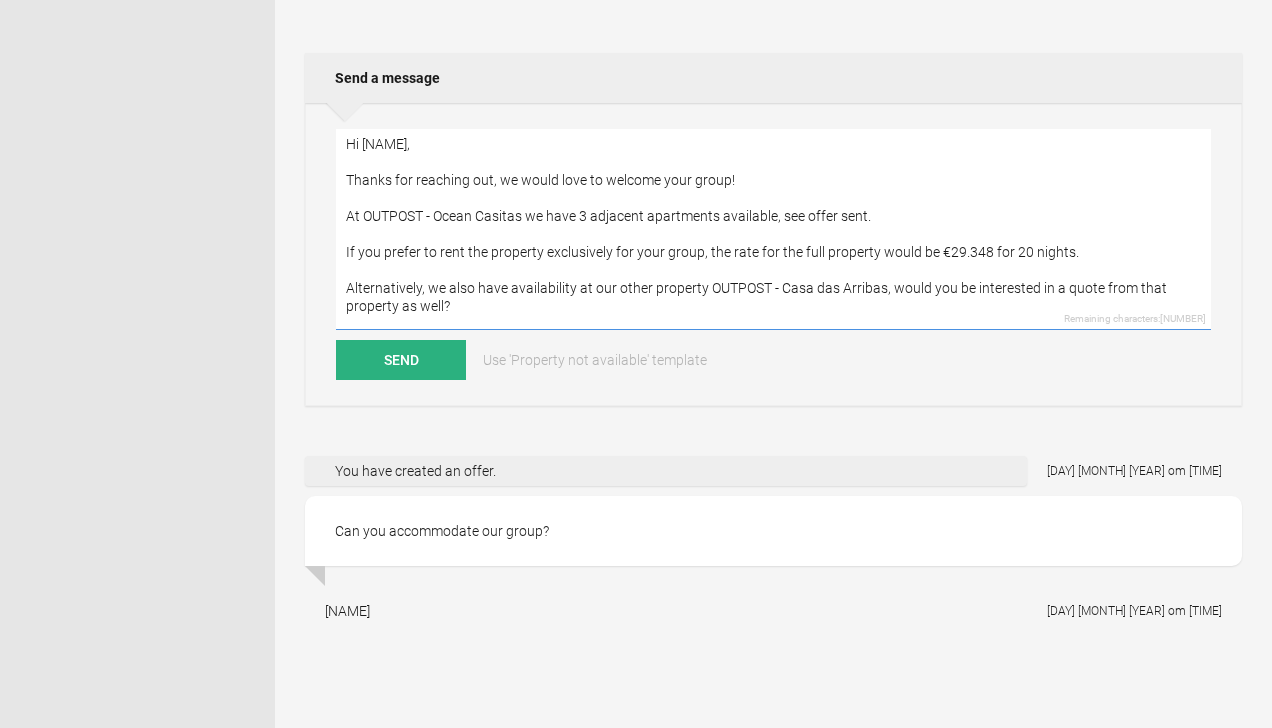 scroll, scrollTop: 0, scrollLeft: 0, axis: both 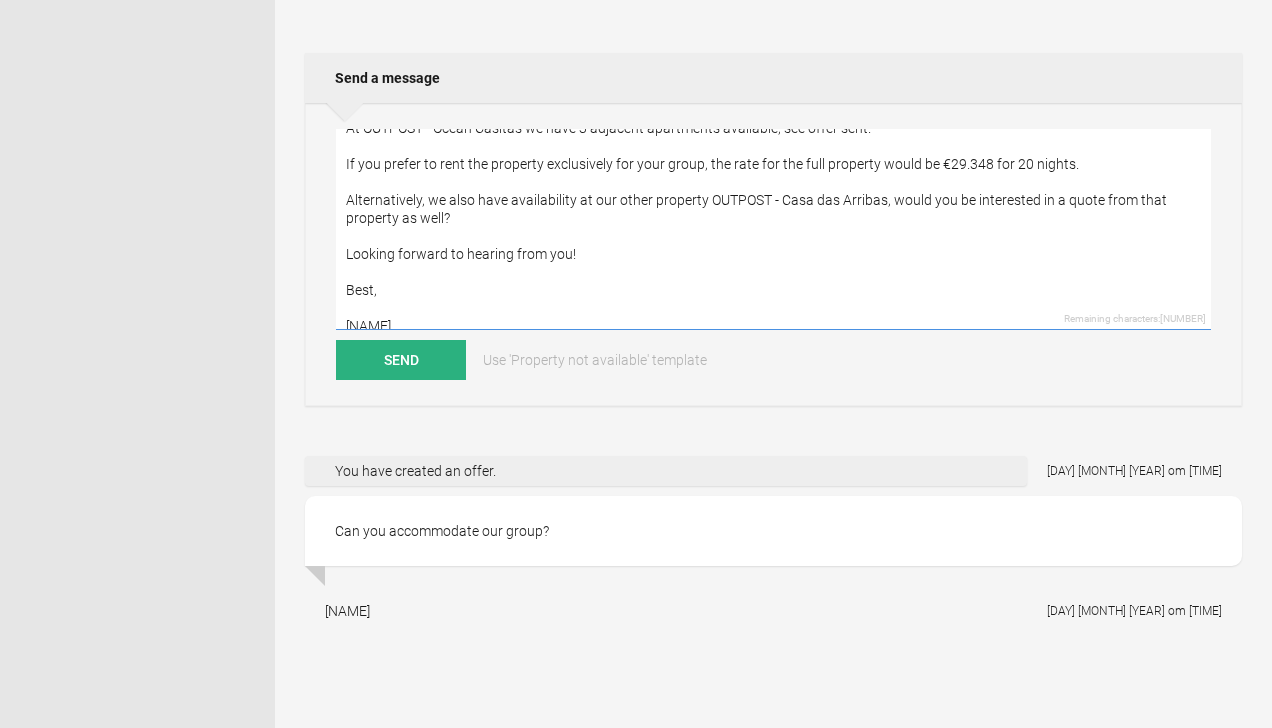 drag, startPoint x: 343, startPoint y: 183, endPoint x: 424, endPoint y: 276, distance: 123.32883 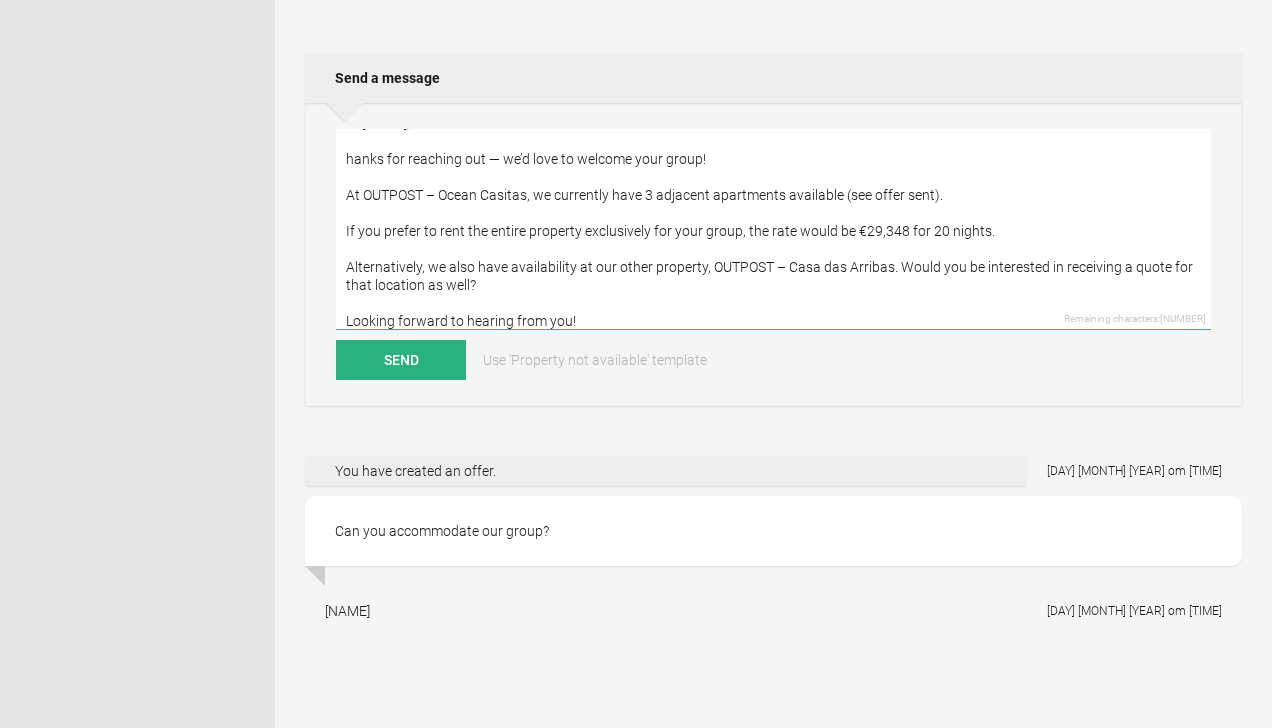 scroll, scrollTop: 0, scrollLeft: 0, axis: both 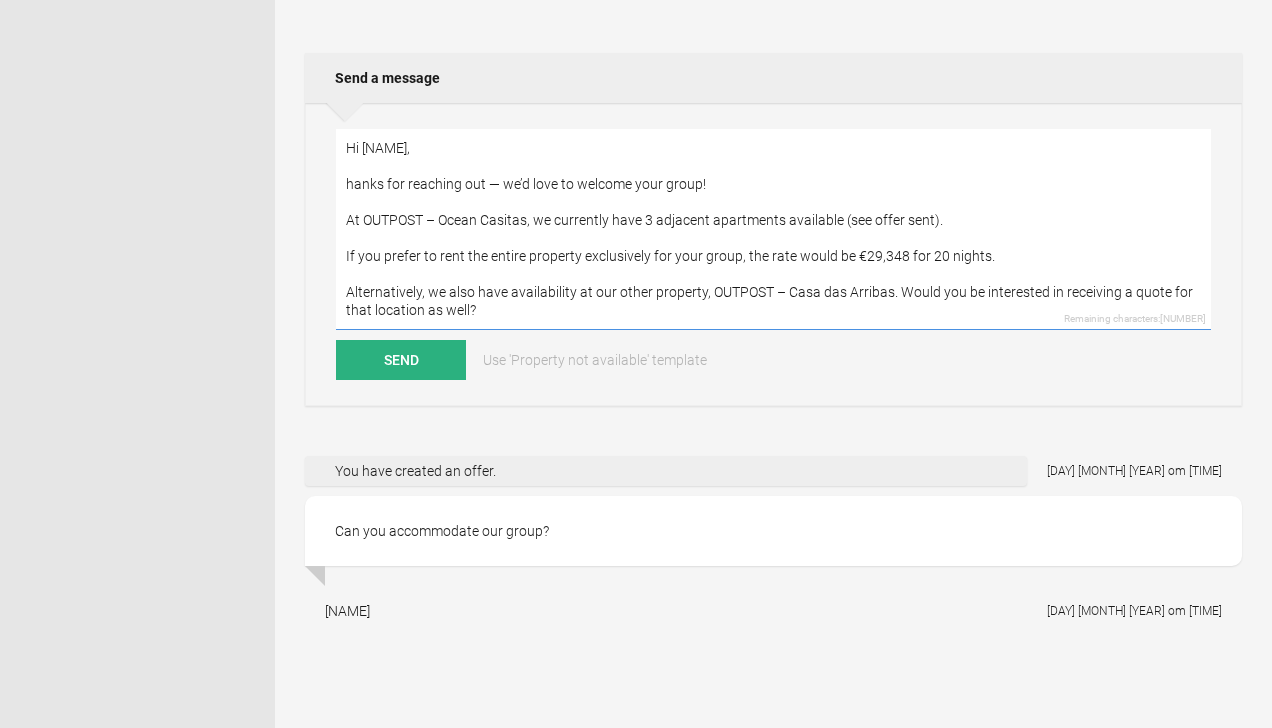 click on "Hi [NAME],
hanks for reaching out — we’d love to welcome your group!
At OUTPOST – Ocean Casitas, we currently have 3 adjacent apartments available (see offer sent).
If you prefer to rent the entire property exclusively for your group, the rate would be €29,348 for 20 nights.
Alternatively, we also have availability at our other property, OUTPOST – Casa das Arribas. Would you be interested in receiving a quote for that location as well?
Looking forward to hearing from you!
Best,
M[NAME]" at bounding box center [773, 229] 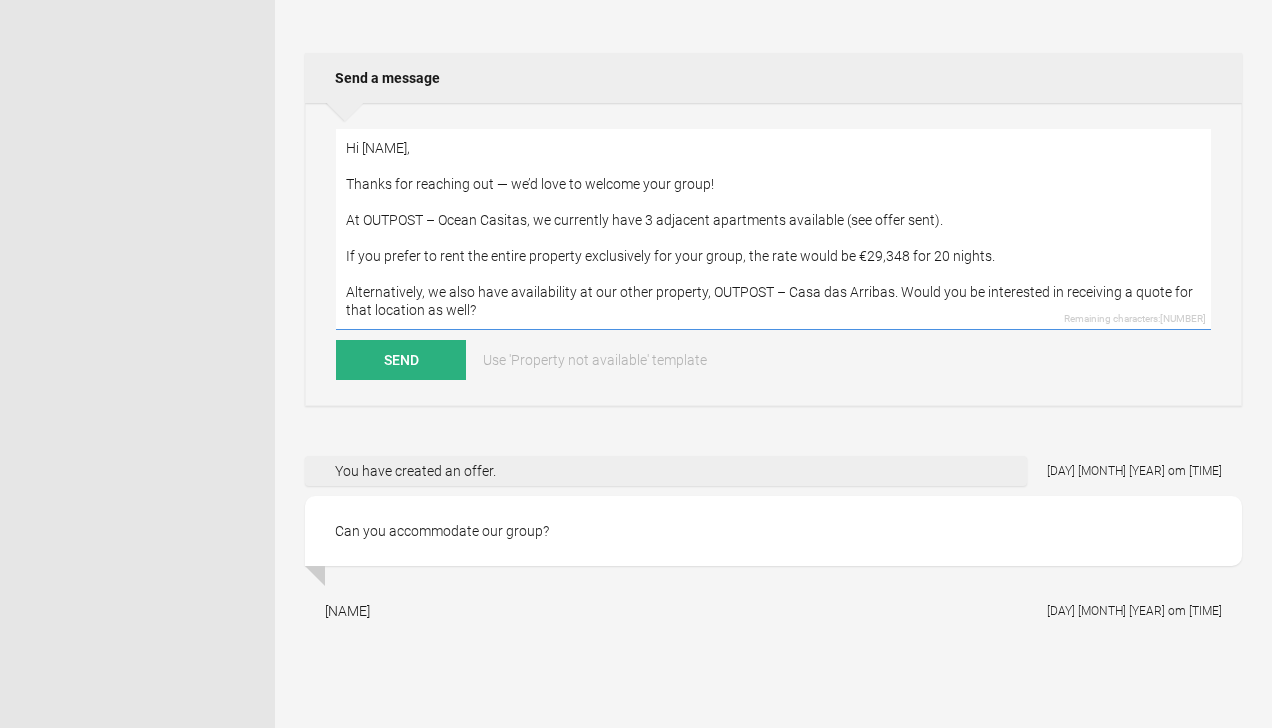 click on "Hi [NAME],
Thanks for reaching out — we’d love to welcome your group!
At OUTPOST – Ocean Casitas, we currently have 3 adjacent apartments available (see offer sent).
If you prefer to rent the entire property exclusively for your group, the rate would be €29,348 for 20 nights.
Alternatively, we also have availability at our other property, OUTPOST – Casa das Arribas. Would you be interested in receiving a quote for that location as well?
Looking forward to hearing from you!
Best,
[NAME]" at bounding box center (773, 229) 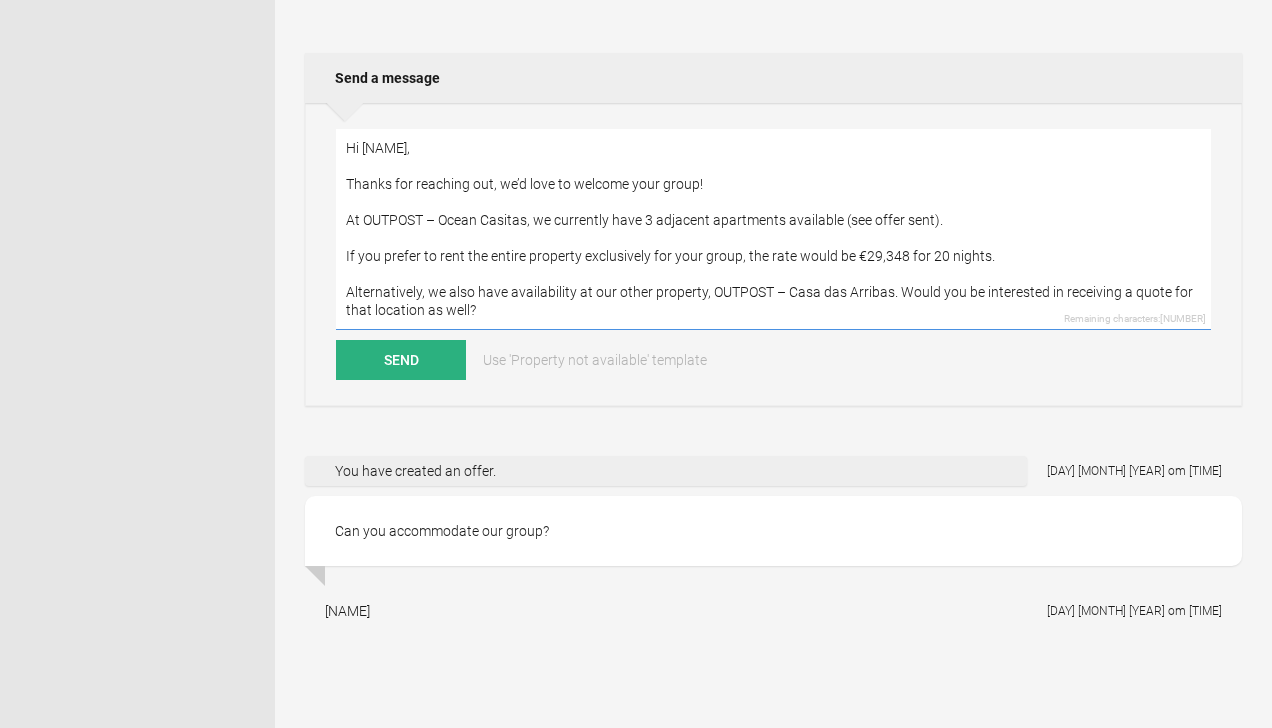 click on "Hi [NAME],
Thanks for reaching out, we’d love to welcome your group!
At OUTPOST – Ocean Casitas, we currently have 3 adjacent apartments available (see offer sent).
If you prefer to rent the entire property exclusively for your group, the rate would be €29,348 for 20 nights.
Alternatively, we also have availability at our other property, OUTPOST – Casa das Arribas. Would you be interested in receiving a quote for that location as well?
Looking forward to hearing from you!
Best,
[NAME]" at bounding box center (773, 229) 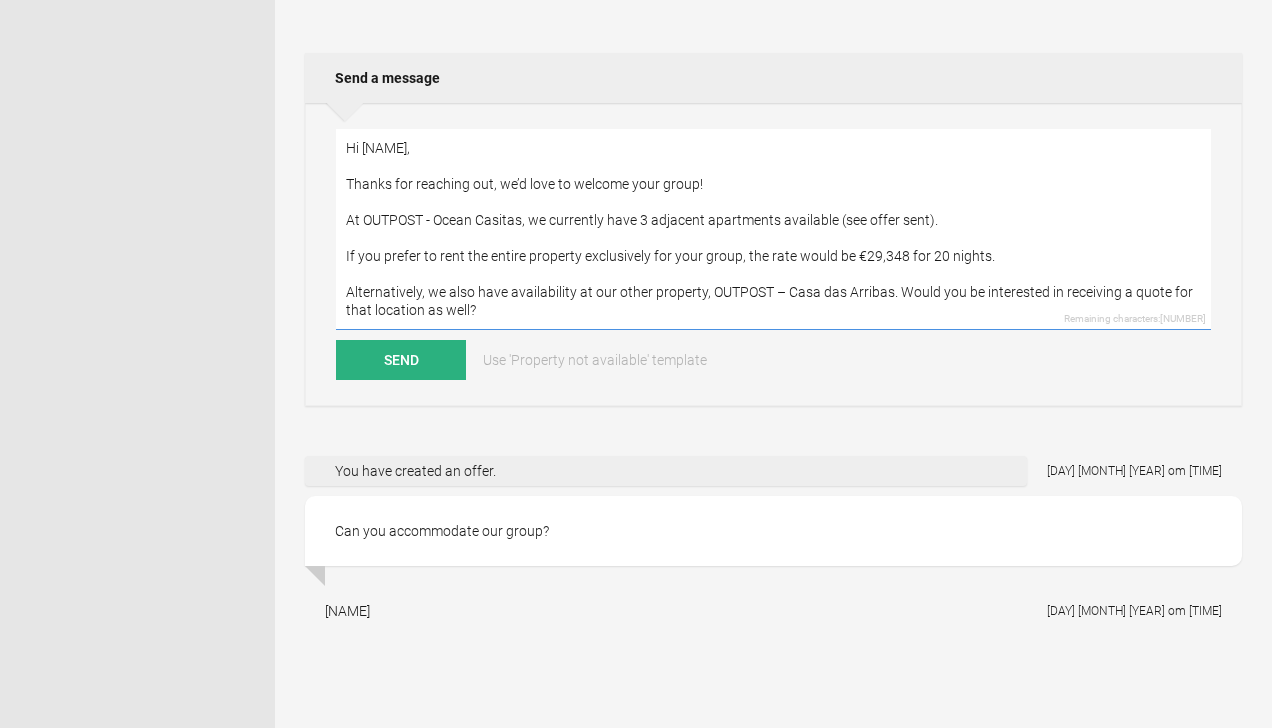 click on "Hi [NAME],
Thanks for reaching out, we’d love to welcome your group!
At OUTPOST - Ocean Casitas, we currently have 3 adjacent apartments available (see offer sent).
If you prefer to rent the entire property exclusively for your group, the rate would be €29,348 for 20 nights.
Alternatively, we also have availability at our other property, OUTPOST – Casa das Arribas. Would you be interested in receiving a quote for that location as well?
Looking forward to hearing from you!
Best,
[NAME]" at bounding box center [773, 229] 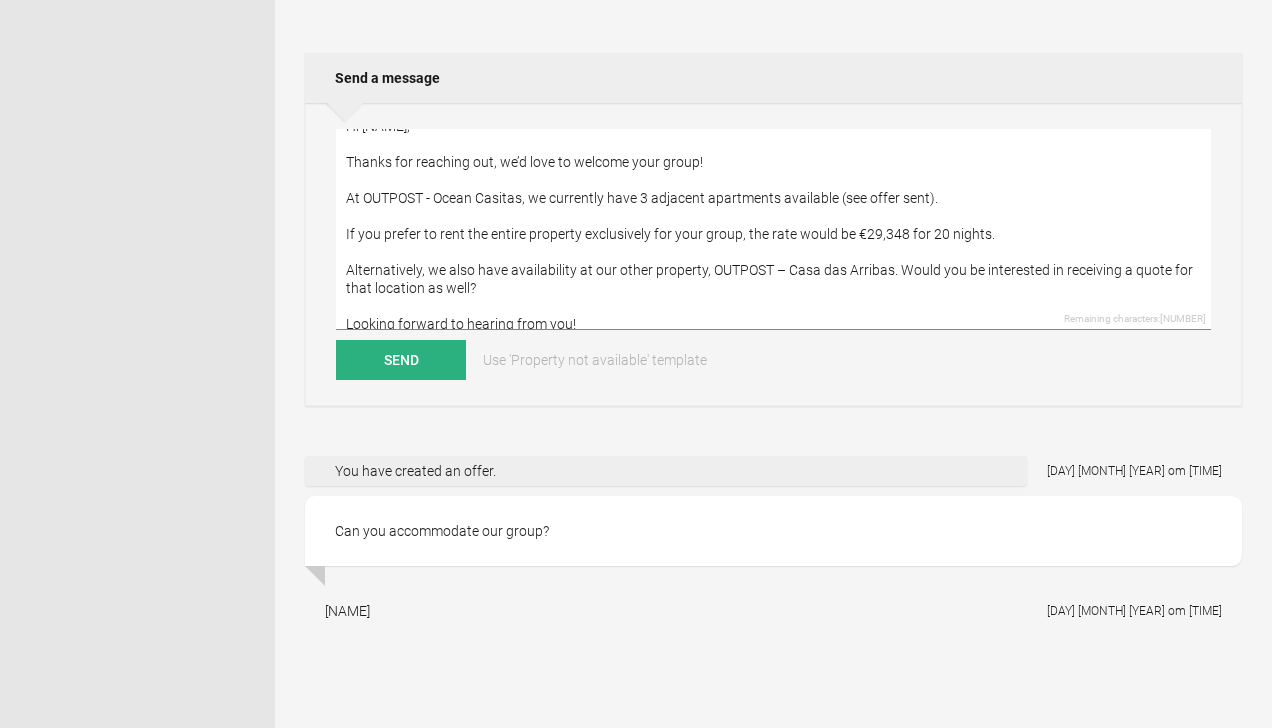 scroll, scrollTop: 30, scrollLeft: 0, axis: vertical 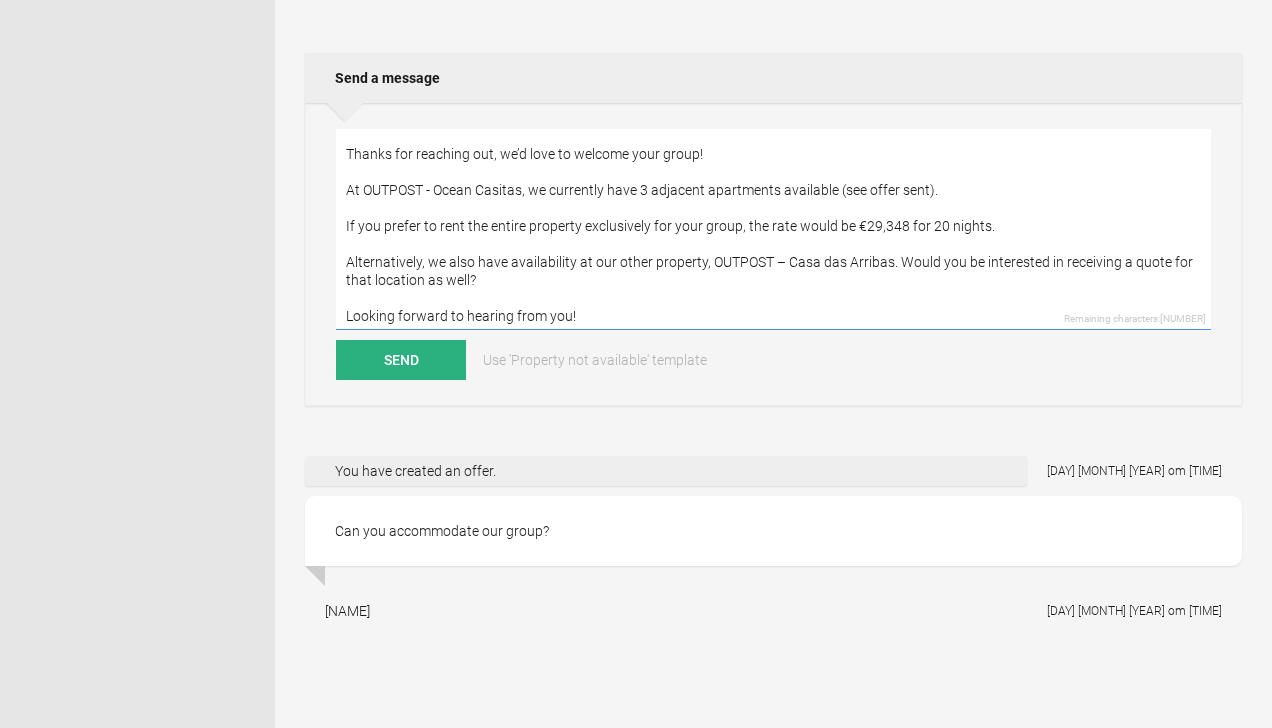 click on "Hi [NAME],
Thanks for reaching out, we’d love to welcome your group!
At OUTPOST - Ocean Casitas, we currently have 3 adjacent apartments available (see offer sent).
If you prefer to rent the entire property exclusively for your group, the rate would be €29,348 for 20 nights.
Alternatively, we also have availability at our other property, OUTPOST – Casa das Arribas. Would you be interested in receiving a quote for that location as well?
Looking forward to hearing from you!
Best,
[NAME]" at bounding box center (773, 229) 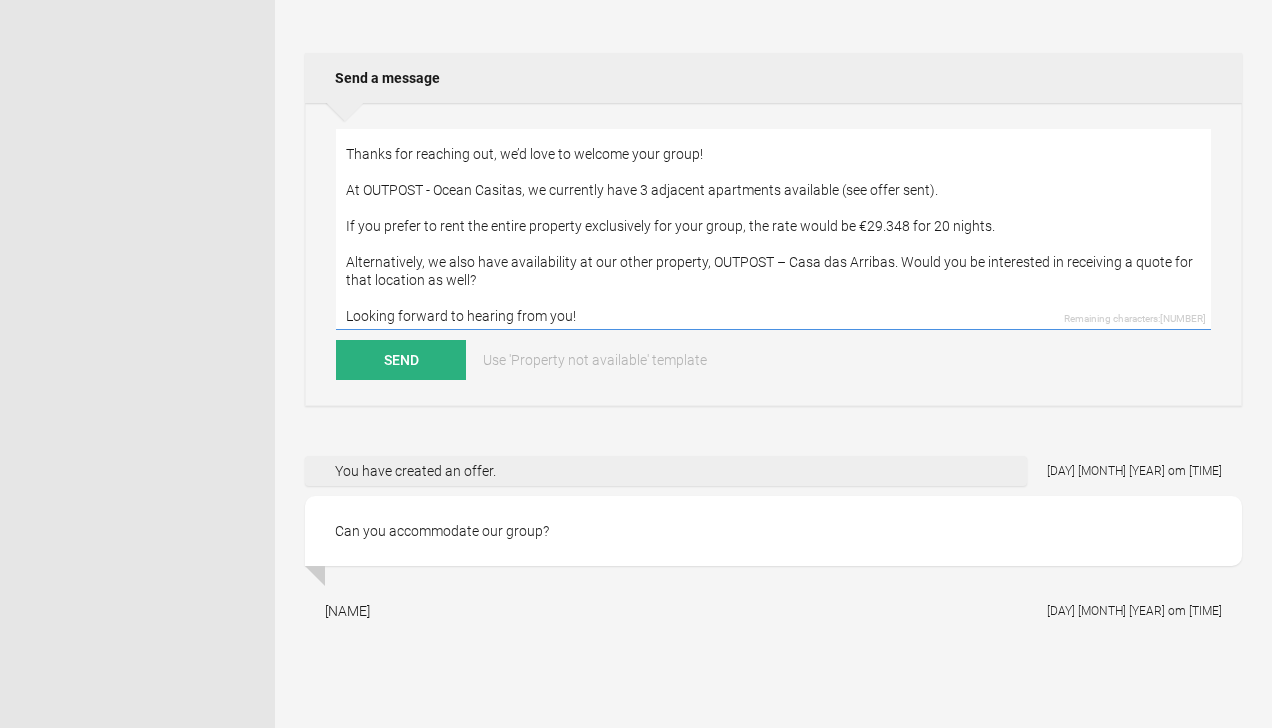 scroll, scrollTop: 35, scrollLeft: 0, axis: vertical 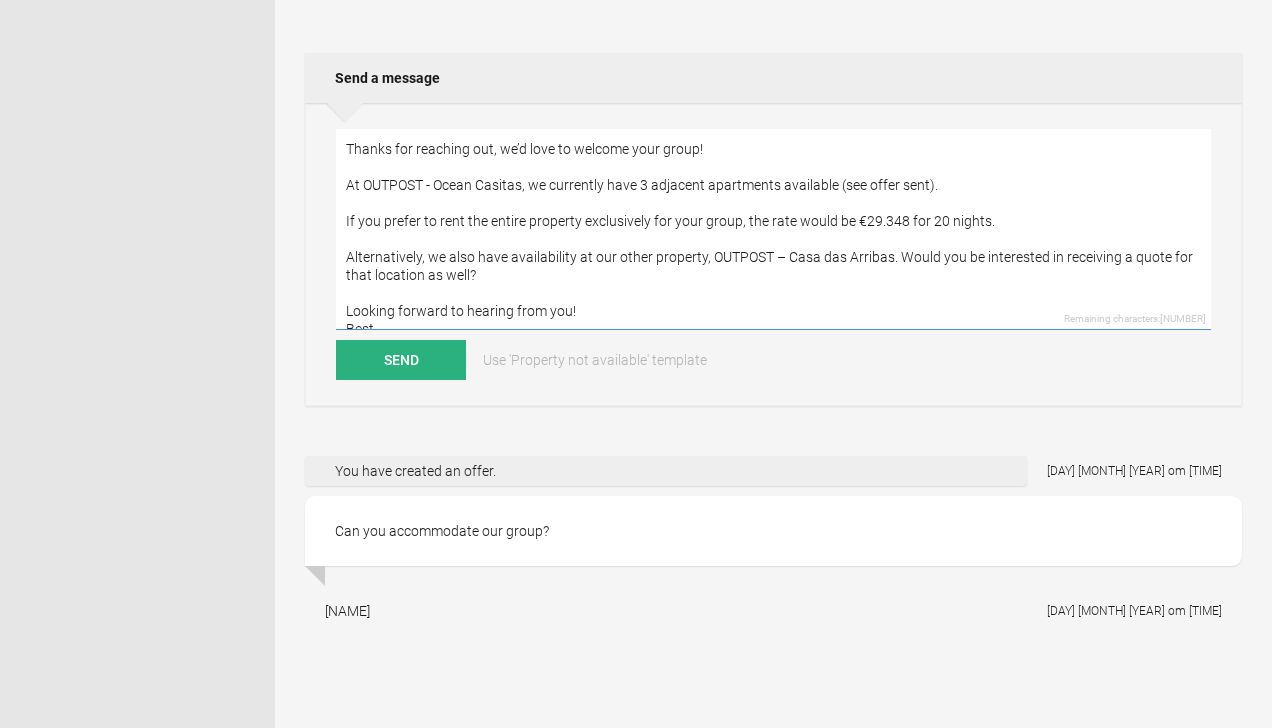 click on "Hi [NAME],
Thanks for reaching out, we’d love to welcome your group!
At OUTPOST - Ocean Casitas, we currently have 3 adjacent apartments available (see offer sent).
If you prefer to rent the entire property exclusively for your group, the rate would be €29.348 for 20 nights.
Alternatively, we also have availability at our other property, OUTPOST – Casa das Arribas. Would you be interested in receiving a quote for that location as well?
Looking forward to hearing from you!
Best,
[NAME]" at bounding box center (773, 229) 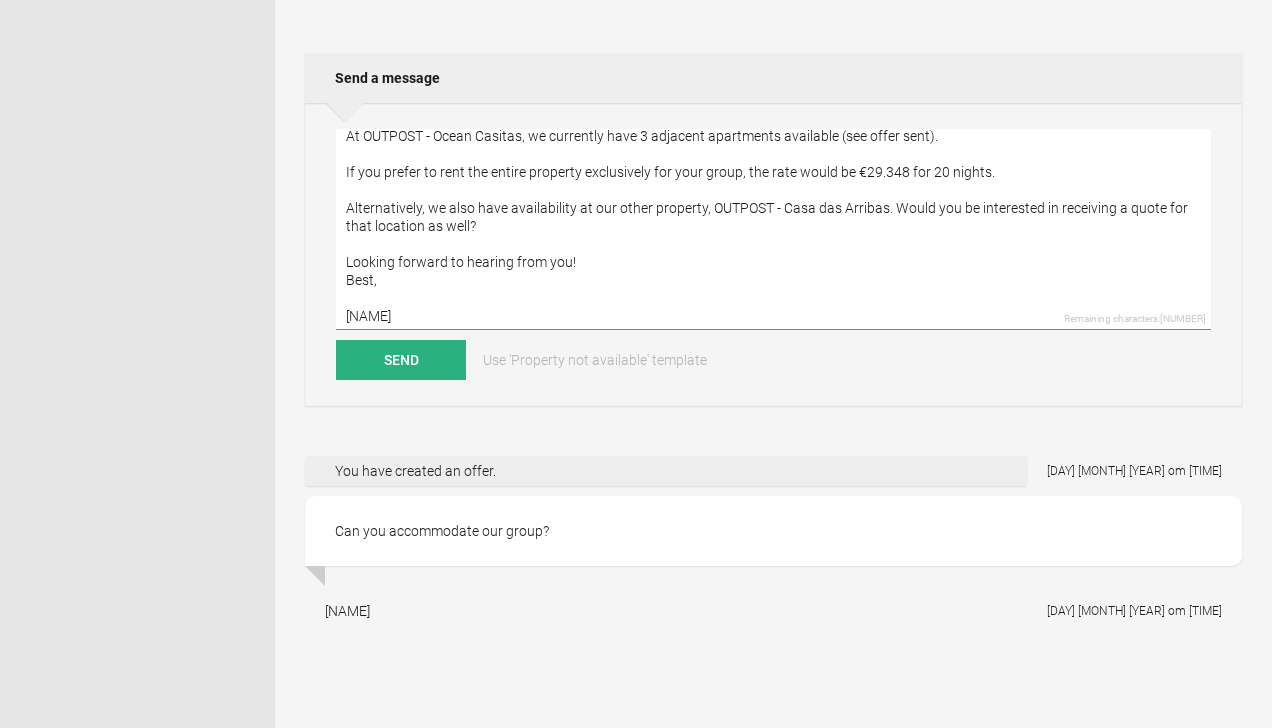 scroll, scrollTop: 90, scrollLeft: 0, axis: vertical 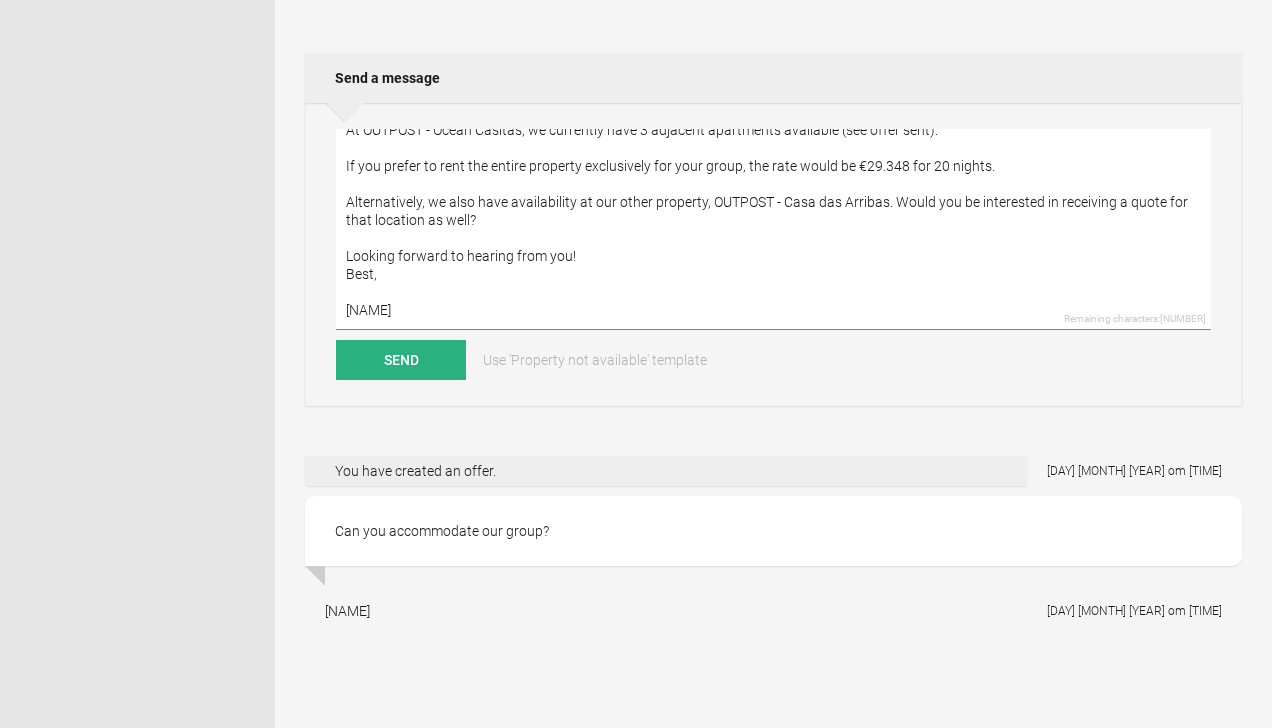 click on "Hi [NAME],
Thanks for reaching out, we’d love to welcome your group!
At OUTPOST - Ocean Casitas, we currently have 3 adjacent apartments available (see offer sent).
If you prefer to rent the entire property exclusively for your group, the rate would be €29.348 for 20 nights.
Alternatively, we also have availability at our other property, OUTPOST - Casa das Arribas. Would you be interested in receiving a quote for that location as well?
Looking forward to hearing from you!
Best,
[NAME]" at bounding box center [773, 229] 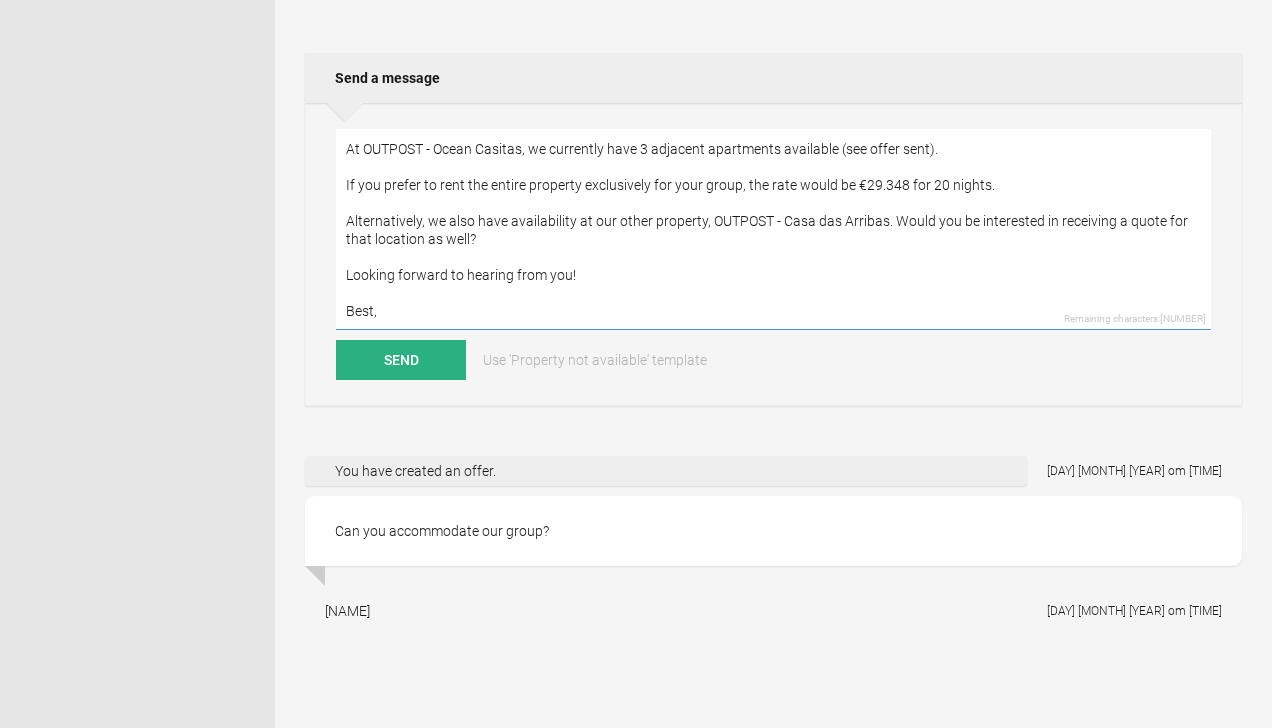 scroll, scrollTop: 108, scrollLeft: 0, axis: vertical 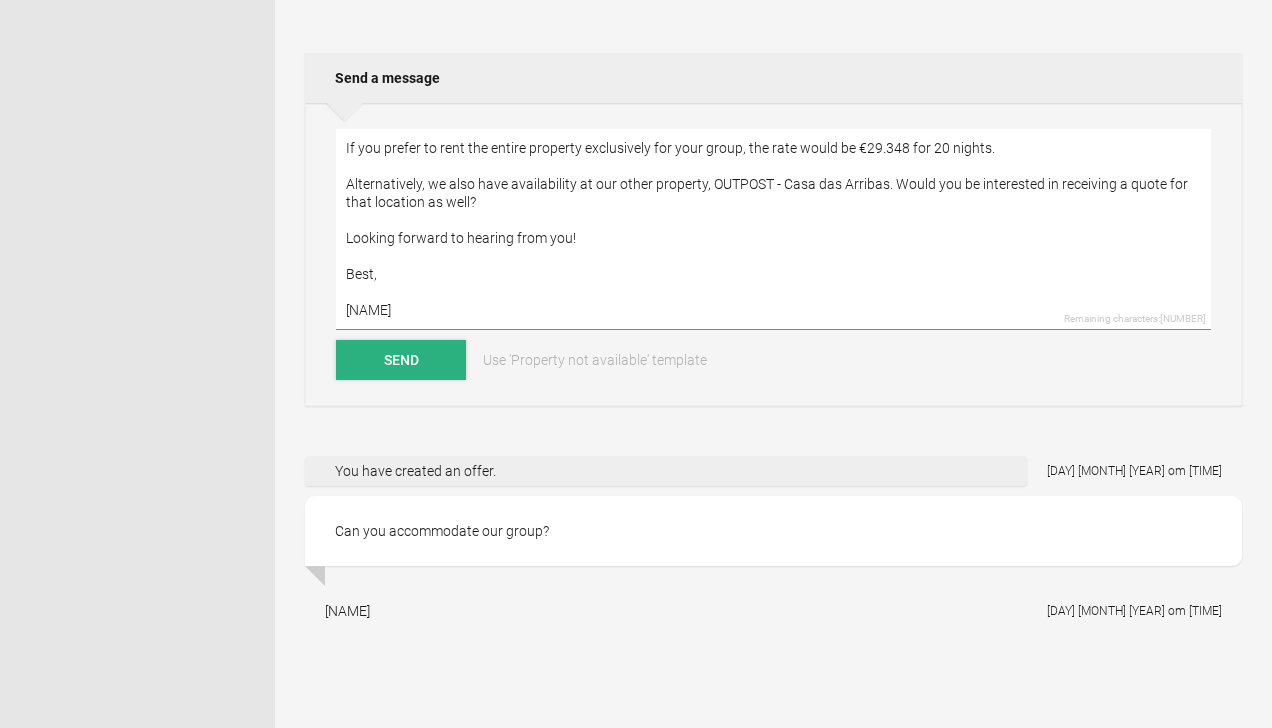 type on "Hi [NAME],
Thanks for reaching out, we’d love to welcome your group!
At OUTPOST - Ocean Casitas, we currently have 3 adjacent apartments available (see offer sent).
If you prefer to rent the entire property exclusively for your group, the rate would be €29.348 for 20 nights.
Alternatively, we also have availability at our other property, OUTPOST - Casa das Arribas. Would you be interested in receiving a quote for that location as well?
Looking forward to hearing from you!
Best,
[NAME]" 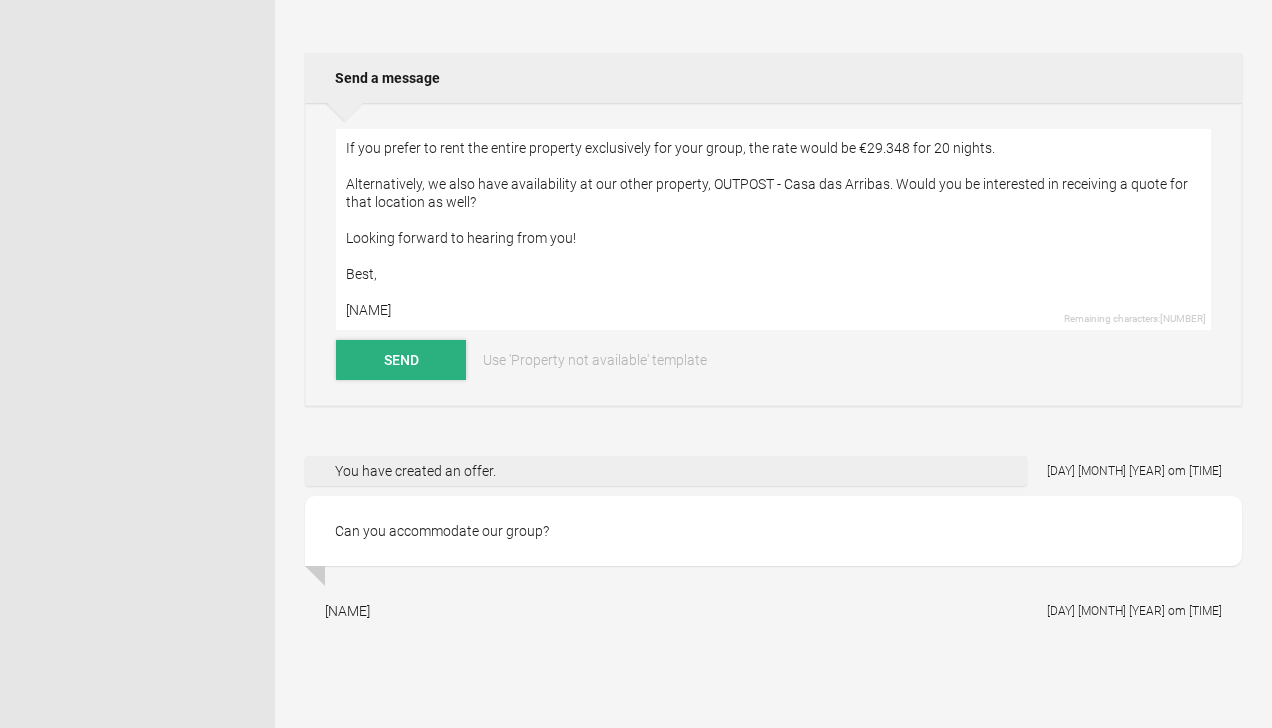 click on "Send" at bounding box center [401, 360] 